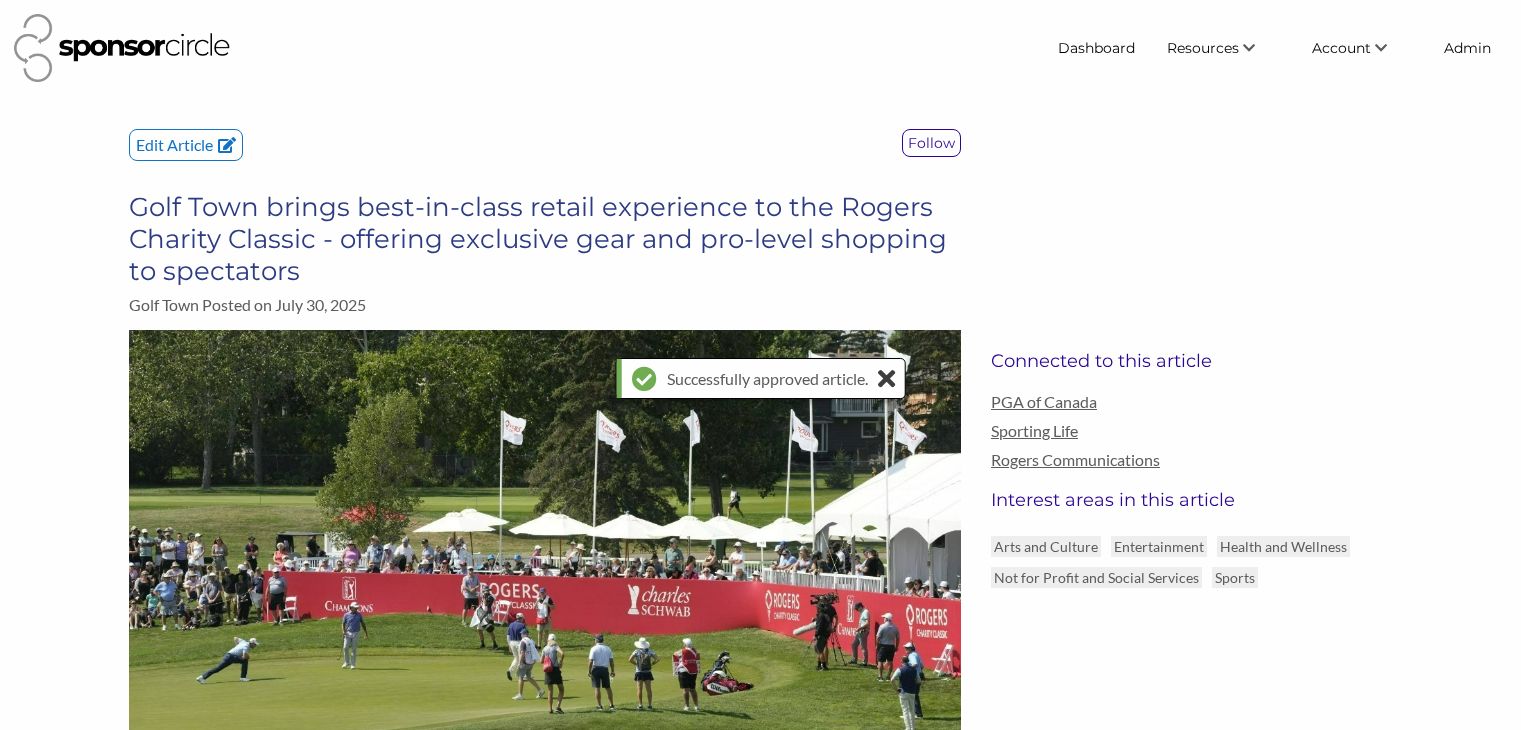 scroll, scrollTop: 0, scrollLeft: 0, axis: both 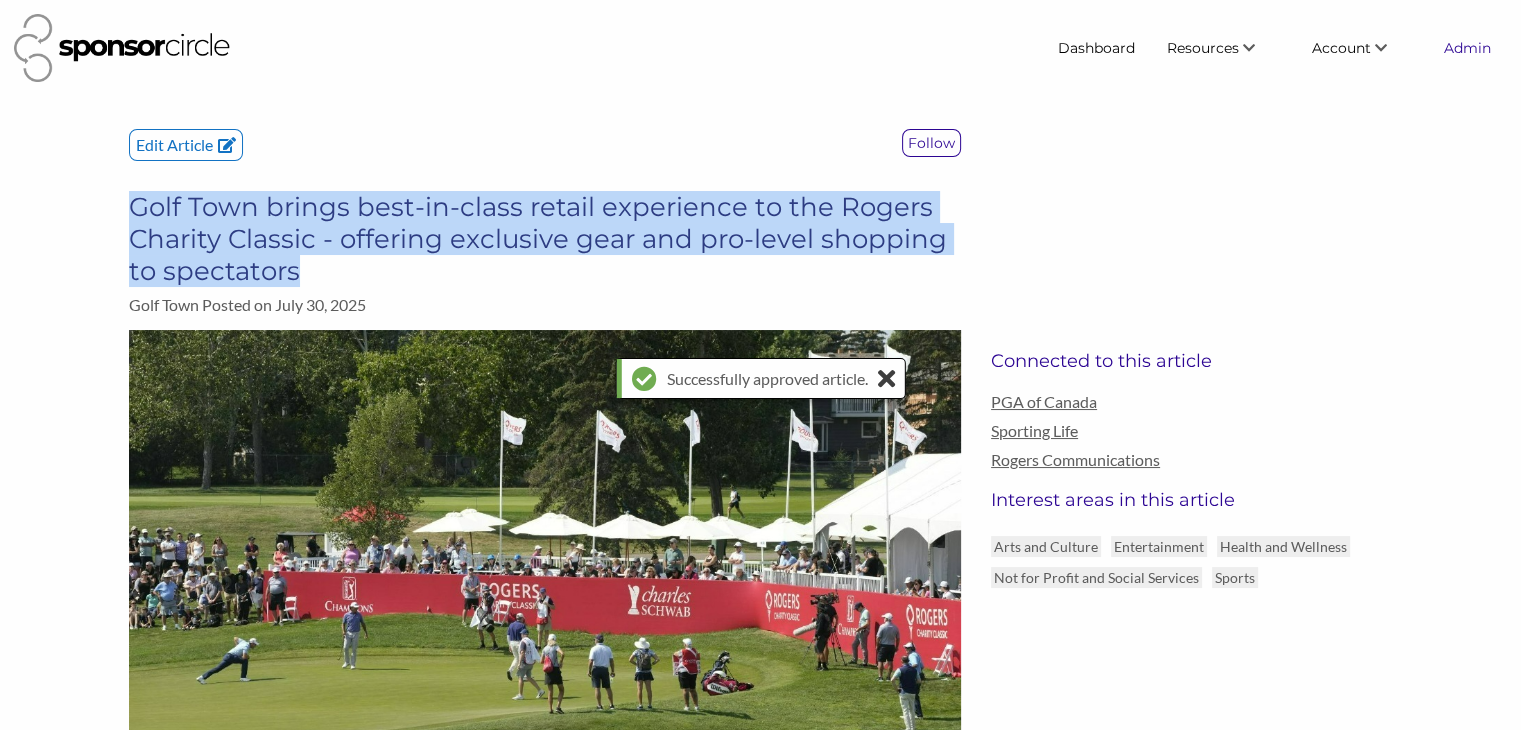 click on "Admin" at bounding box center (1467, 48) 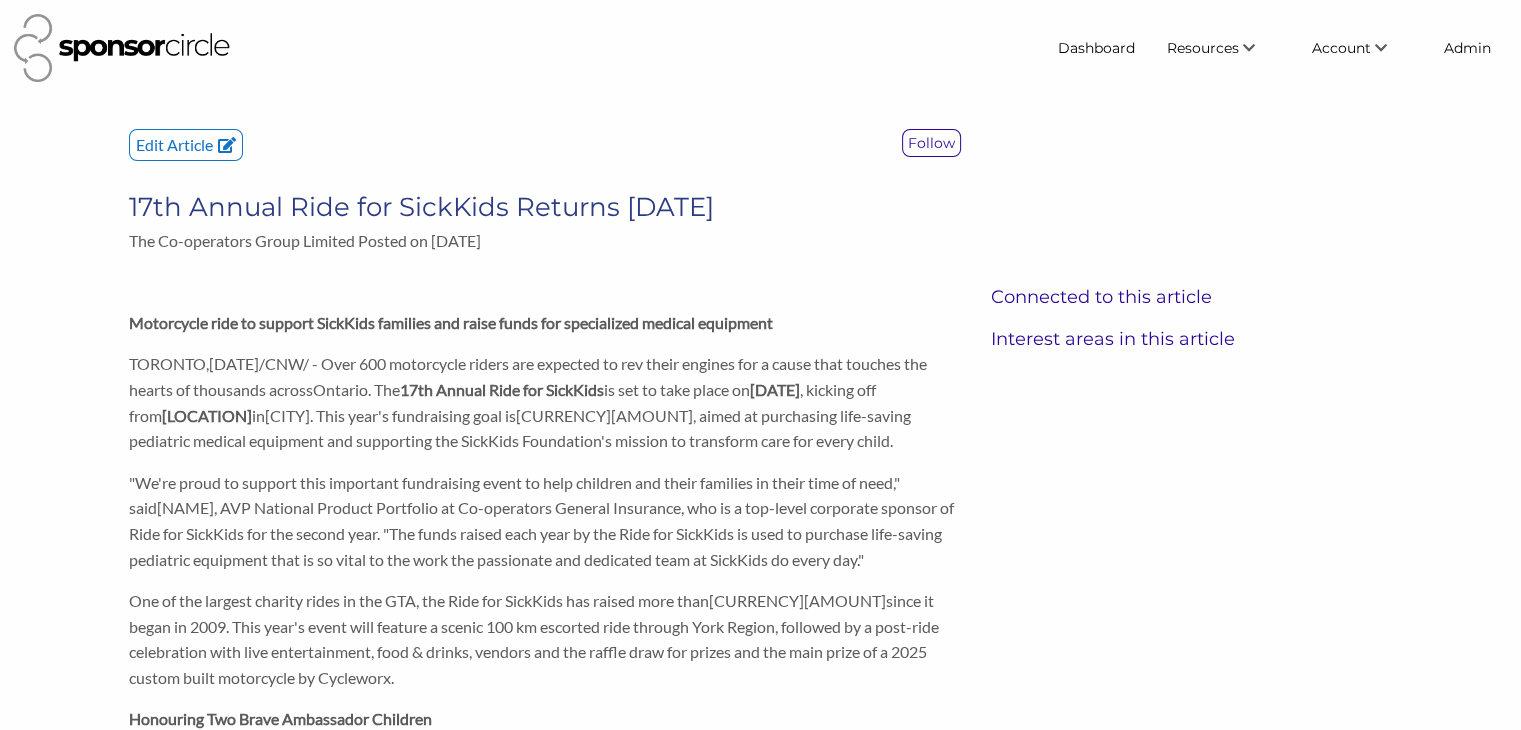 scroll, scrollTop: 0, scrollLeft: 0, axis: both 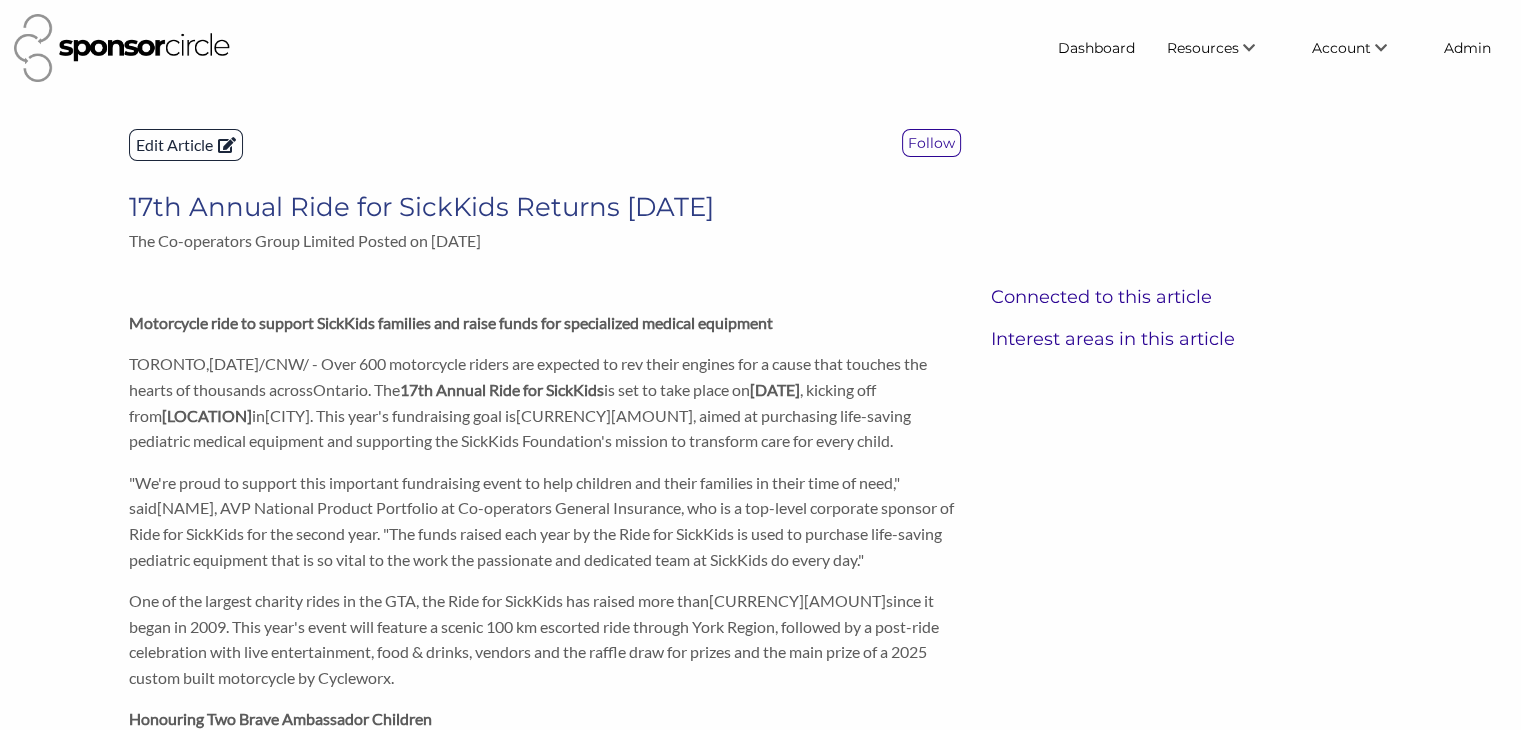 click on "Edit Article" 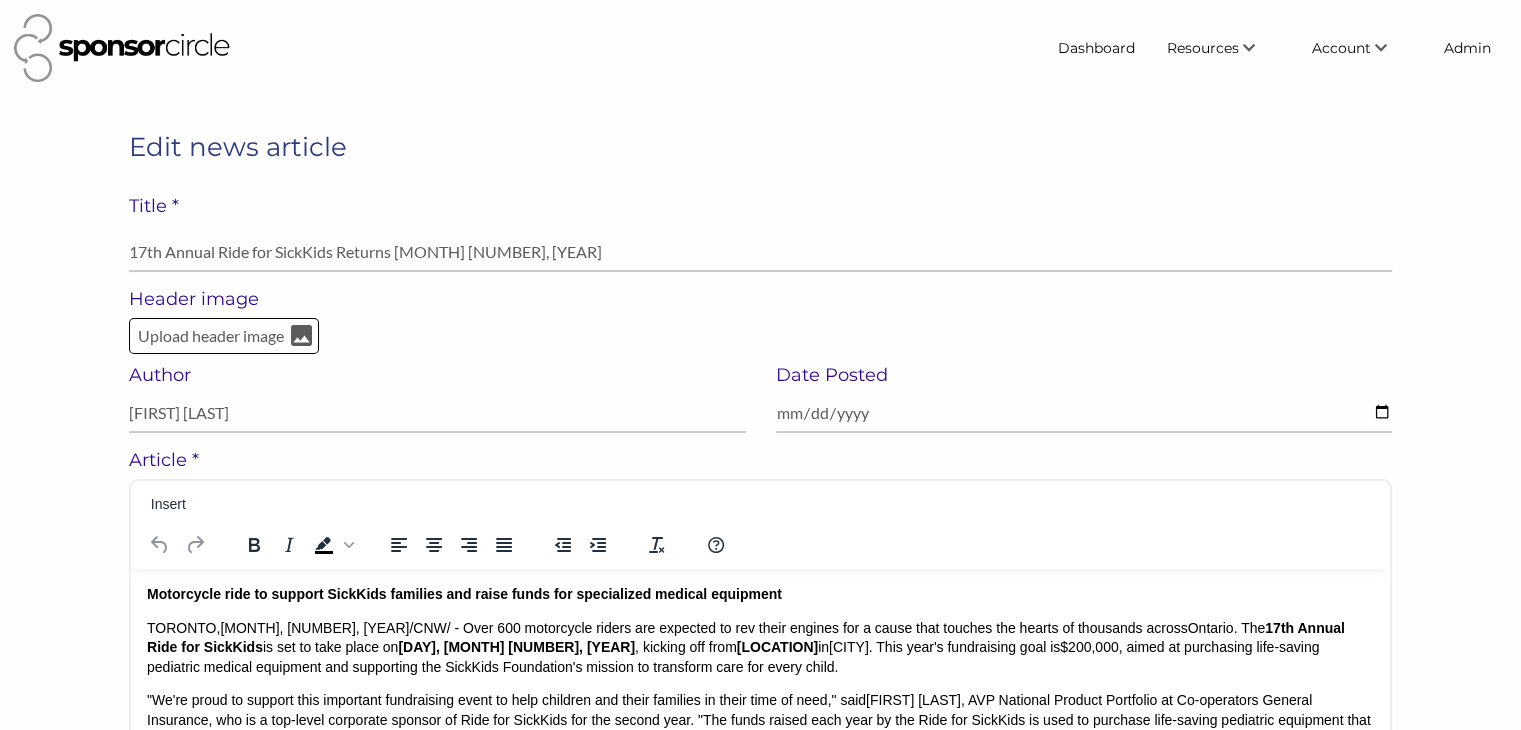 scroll, scrollTop: 0, scrollLeft: 0, axis: both 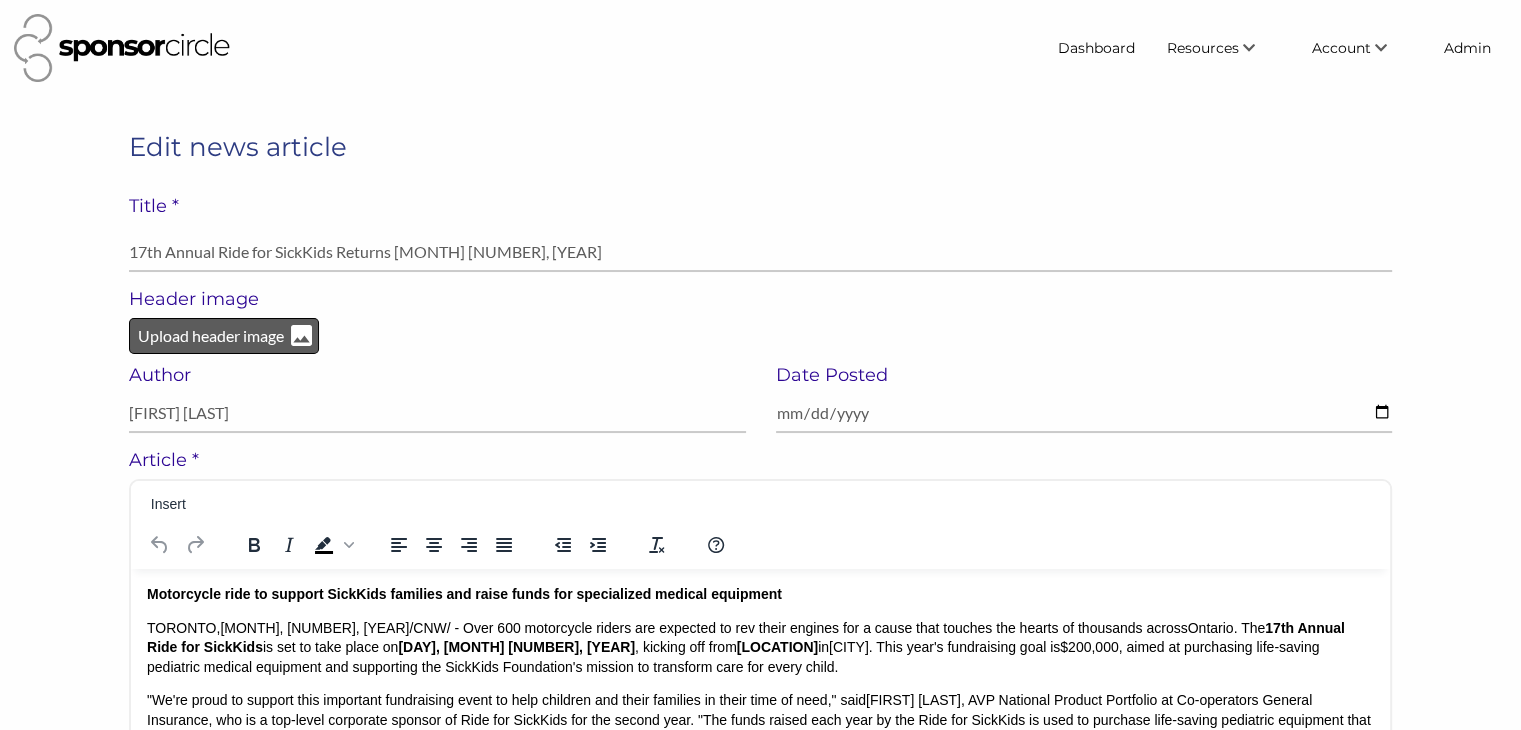 click on "Upload header image" at bounding box center (211, 336) 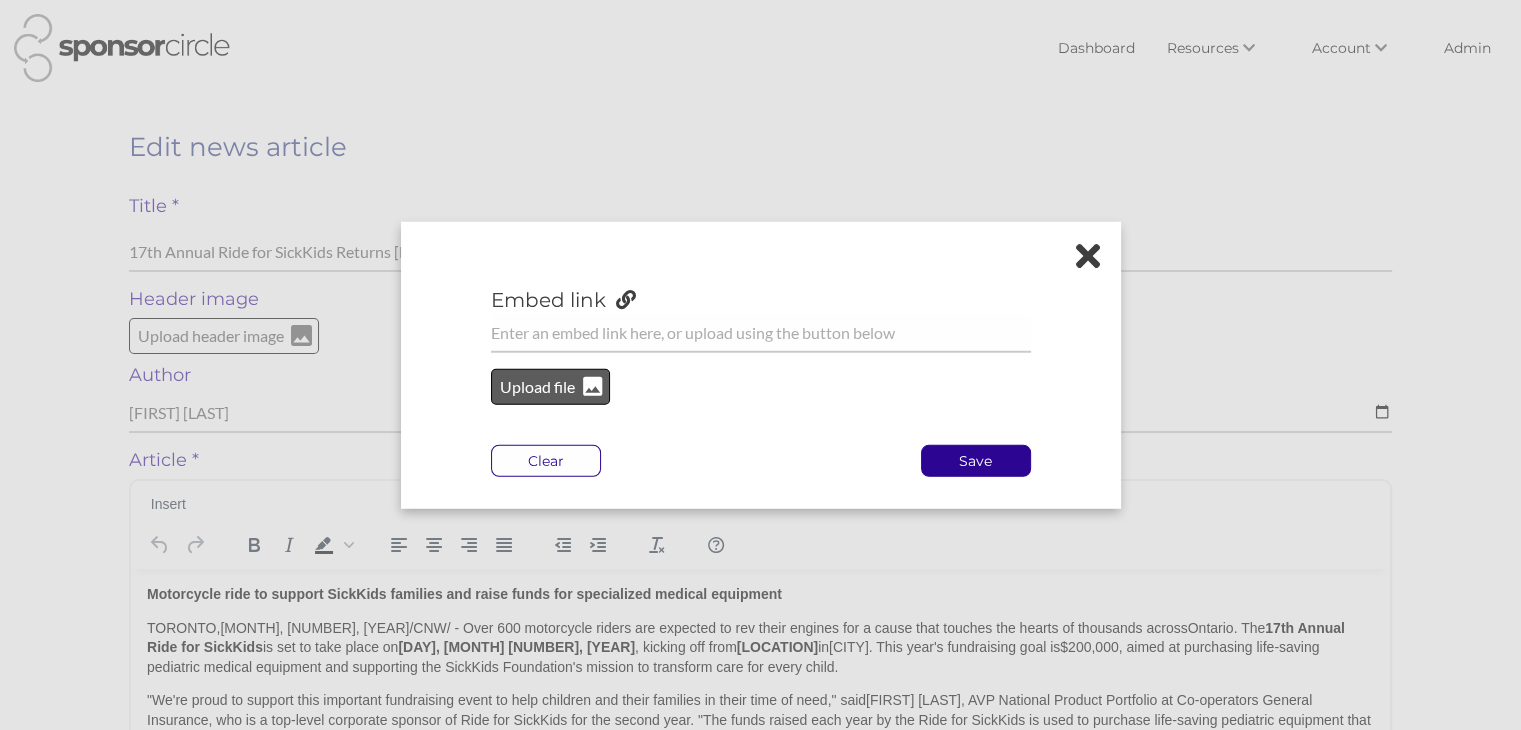 click on "Upload file" at bounding box center (538, 387) 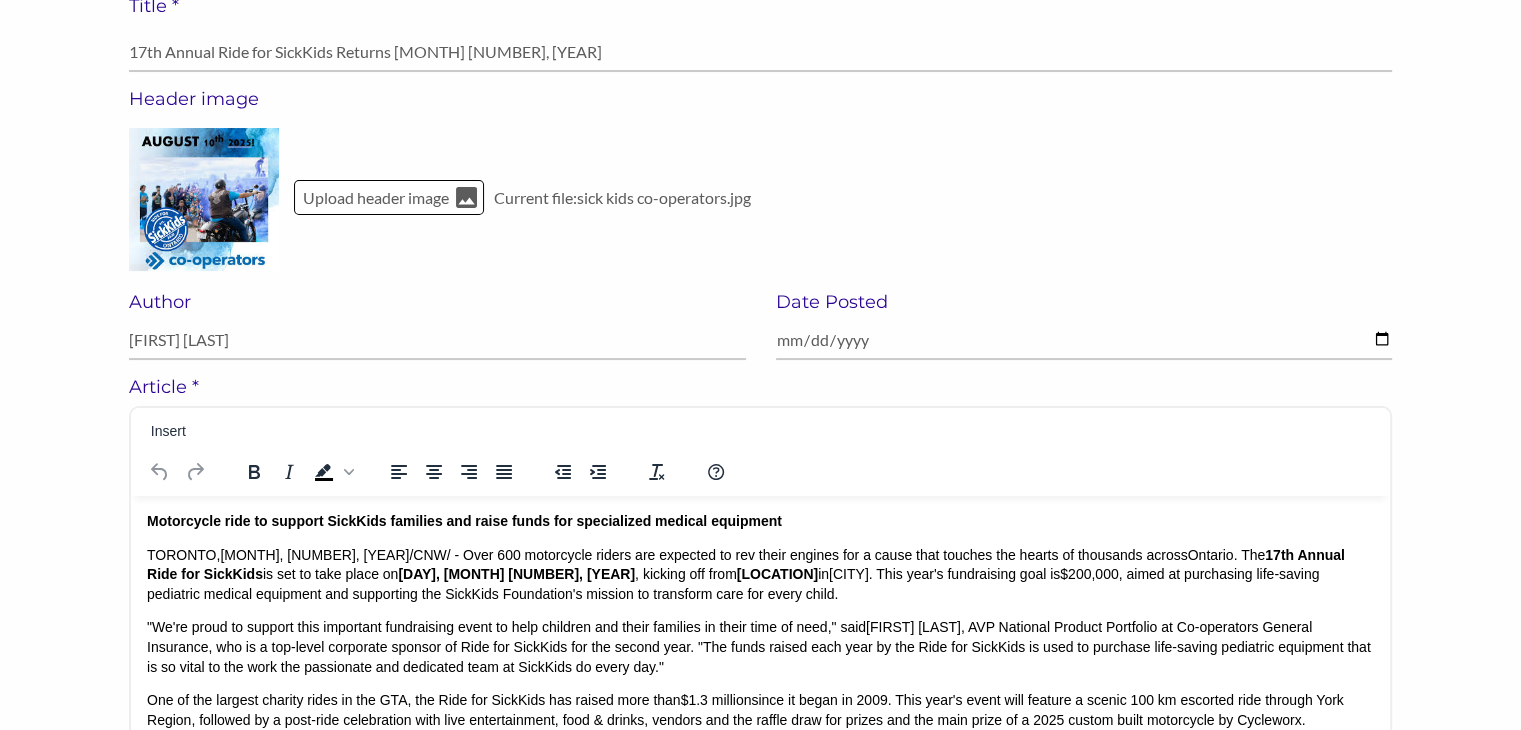 scroll, scrollTop: 216, scrollLeft: 0, axis: vertical 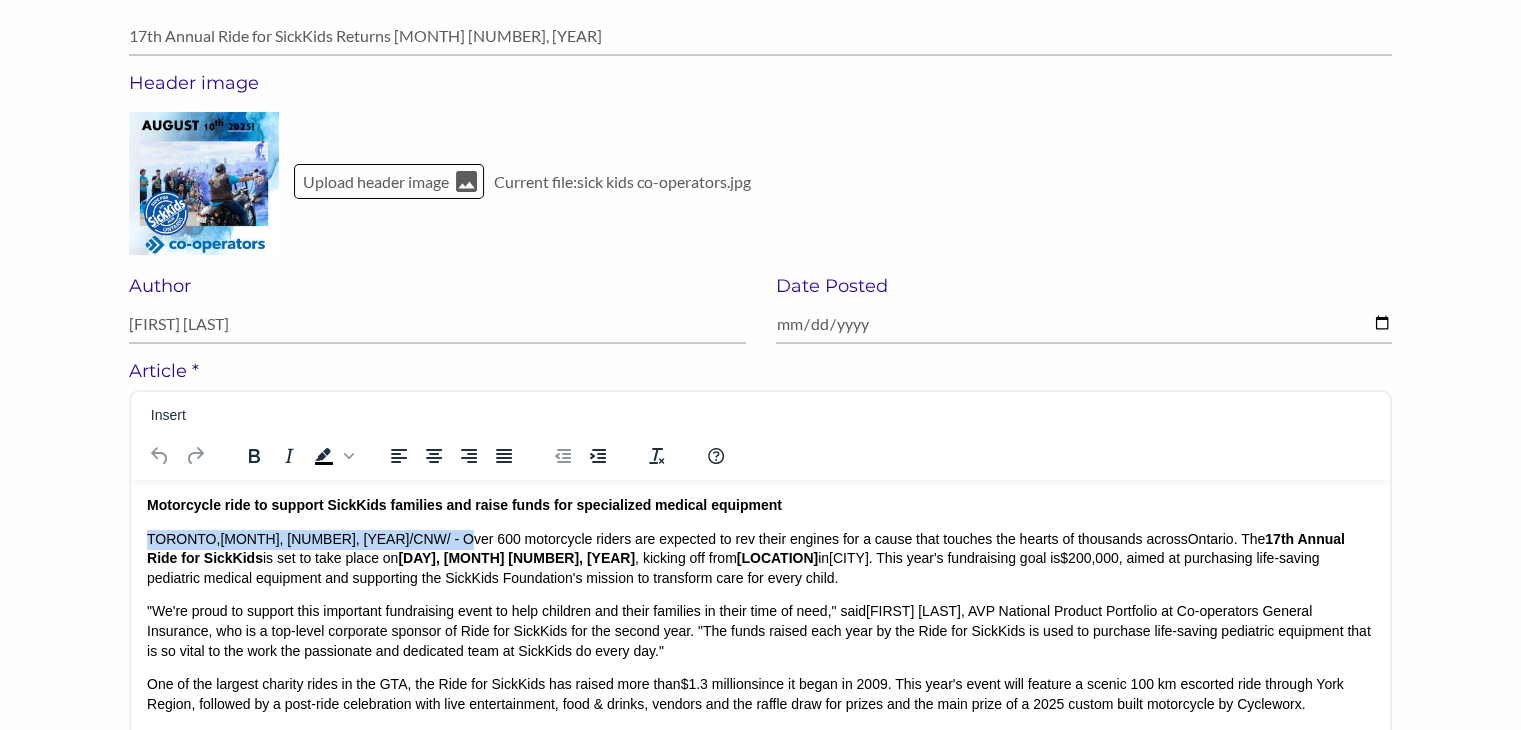 drag, startPoint x: 360, startPoint y: 538, endPoint x: 129, endPoint y: 530, distance: 231.13849 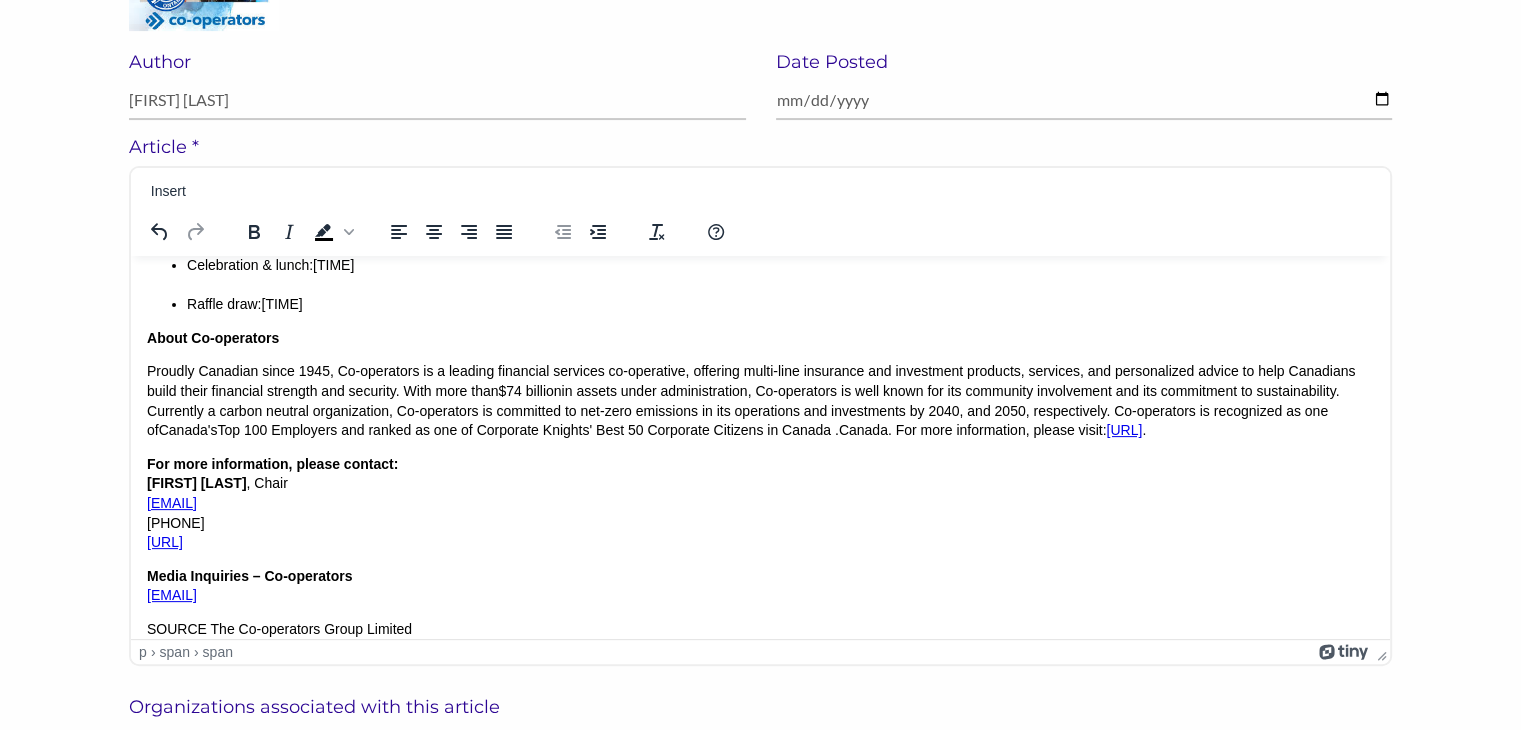 scroll, scrollTop: 840, scrollLeft: 0, axis: vertical 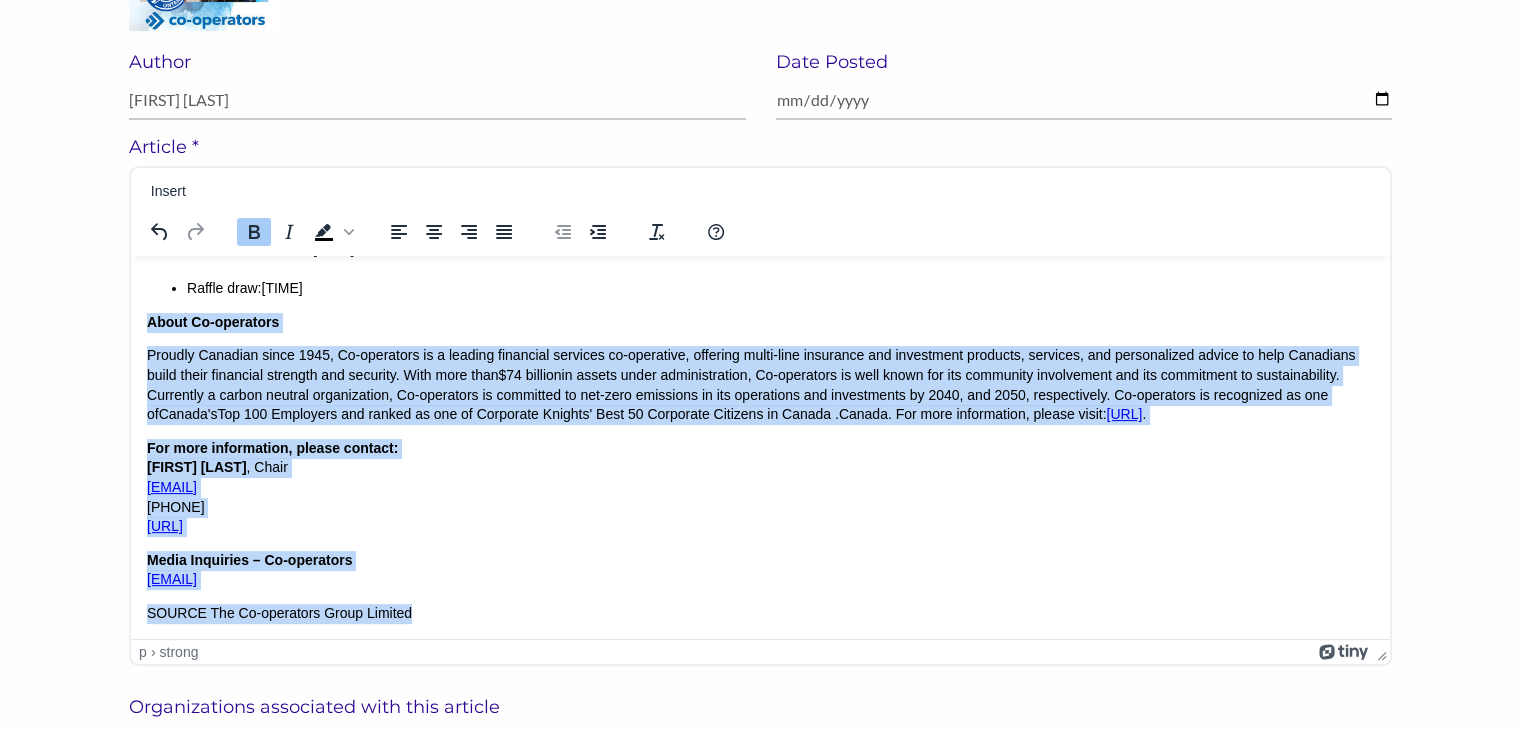 drag, startPoint x: 149, startPoint y: 332, endPoint x: 421, endPoint y: 661, distance: 426.8782 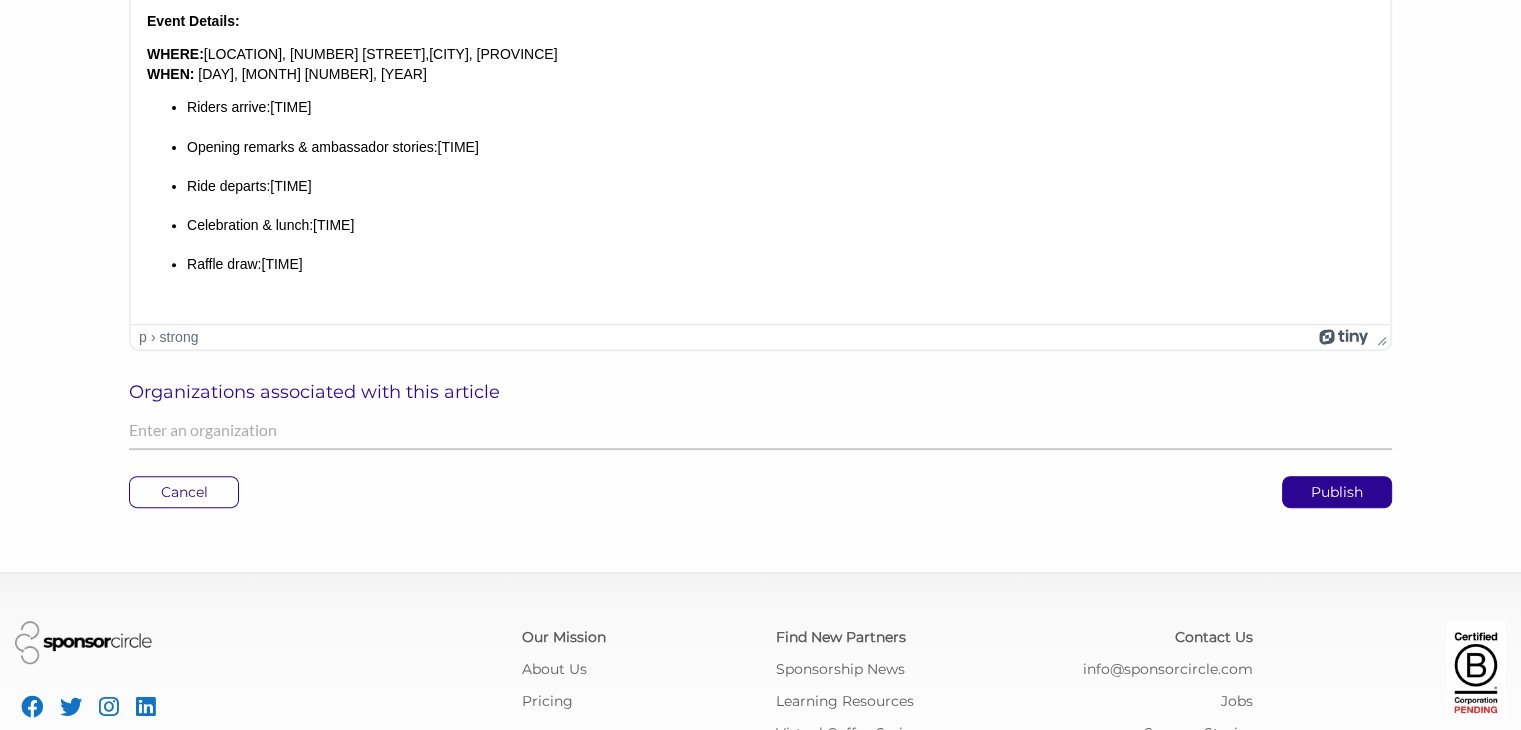 scroll, scrollTop: 756, scrollLeft: 0, axis: vertical 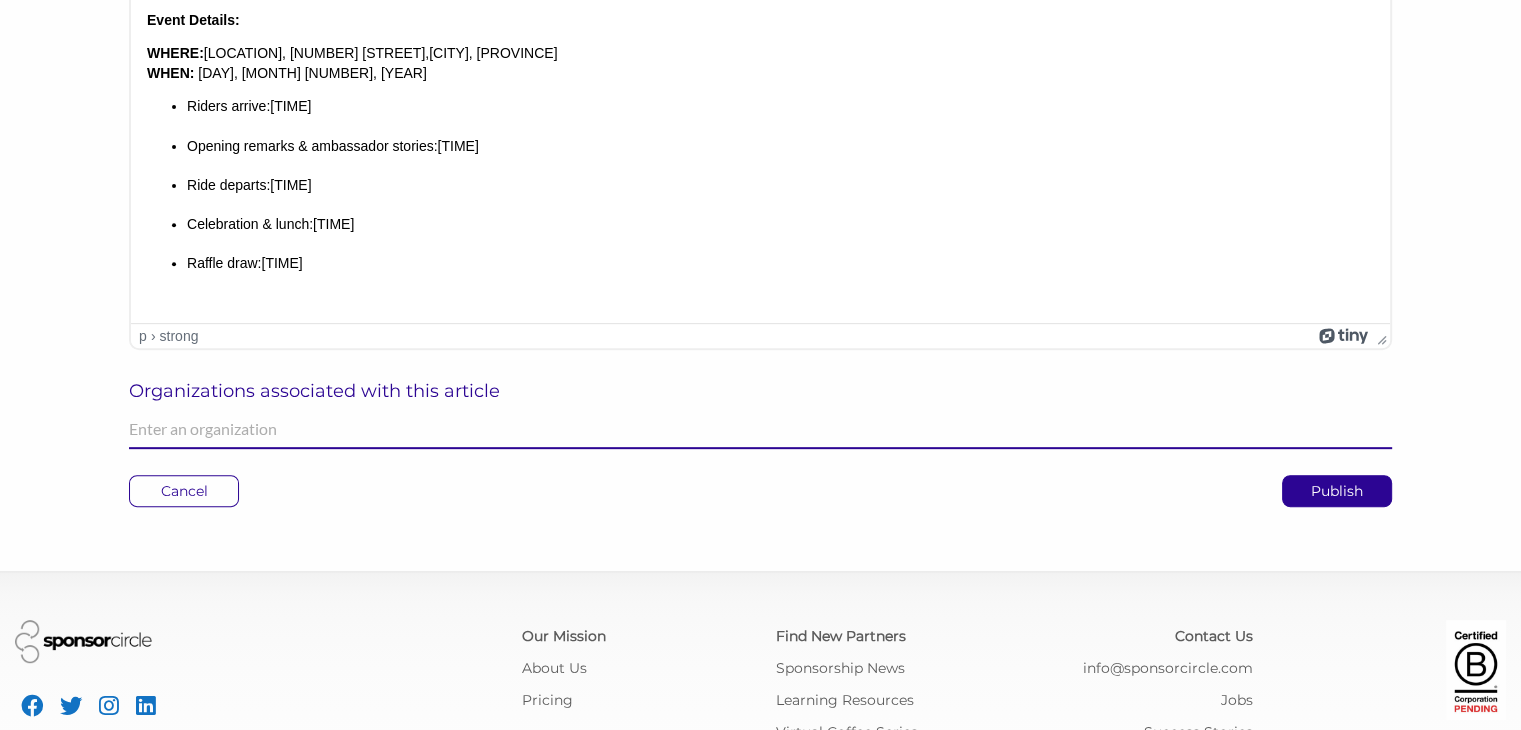click at bounding box center [760, 429] 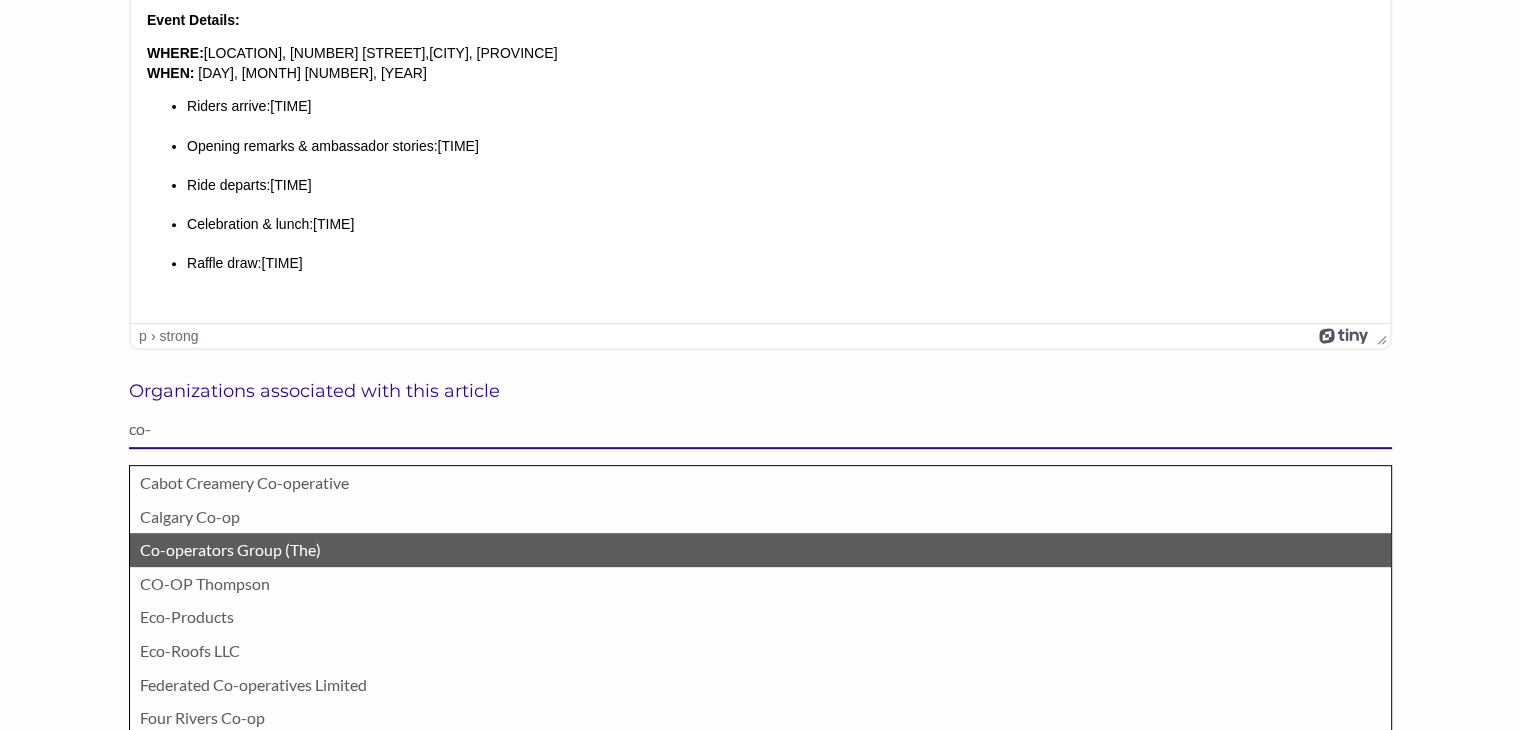 type on "co-" 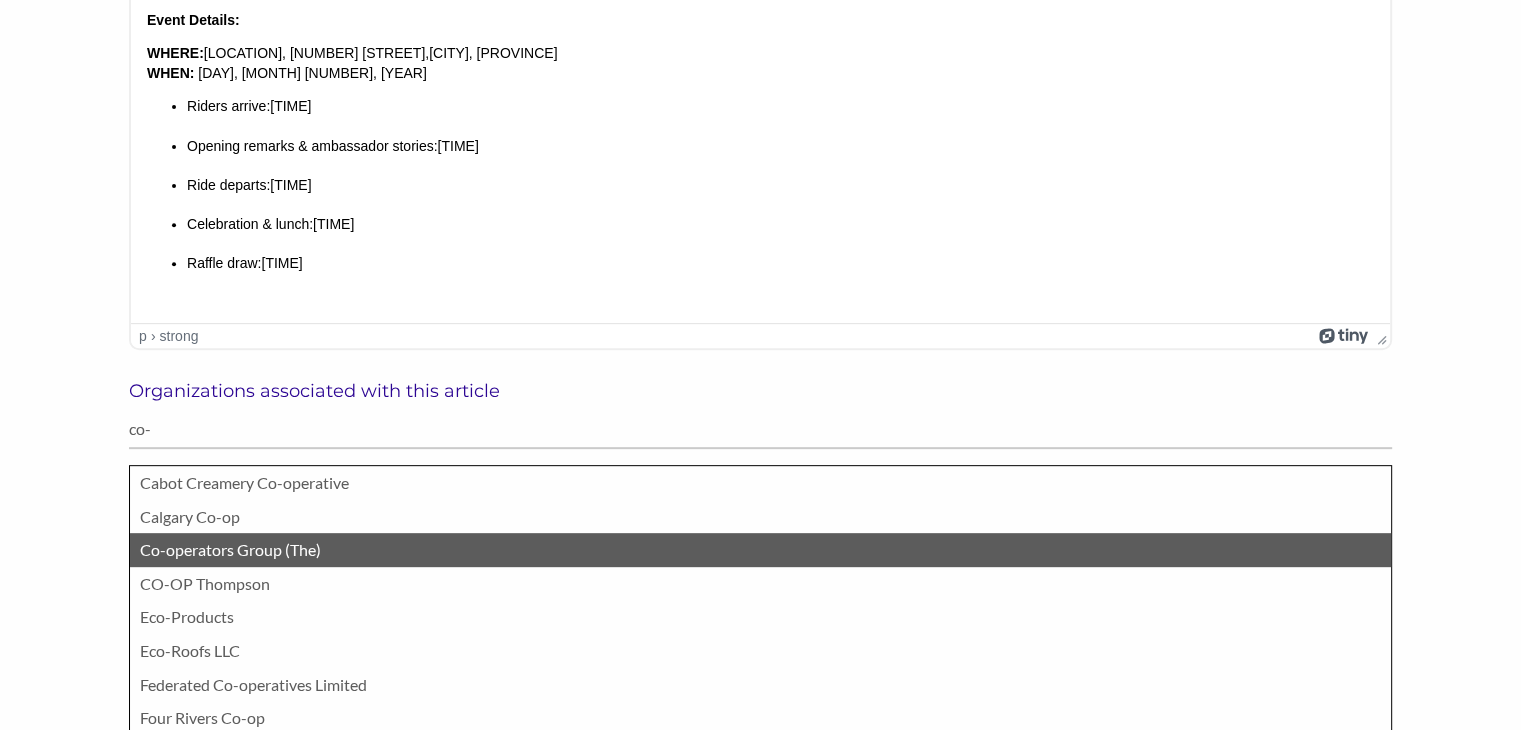 click on "Co-operators Group (The)" at bounding box center (760, 550) 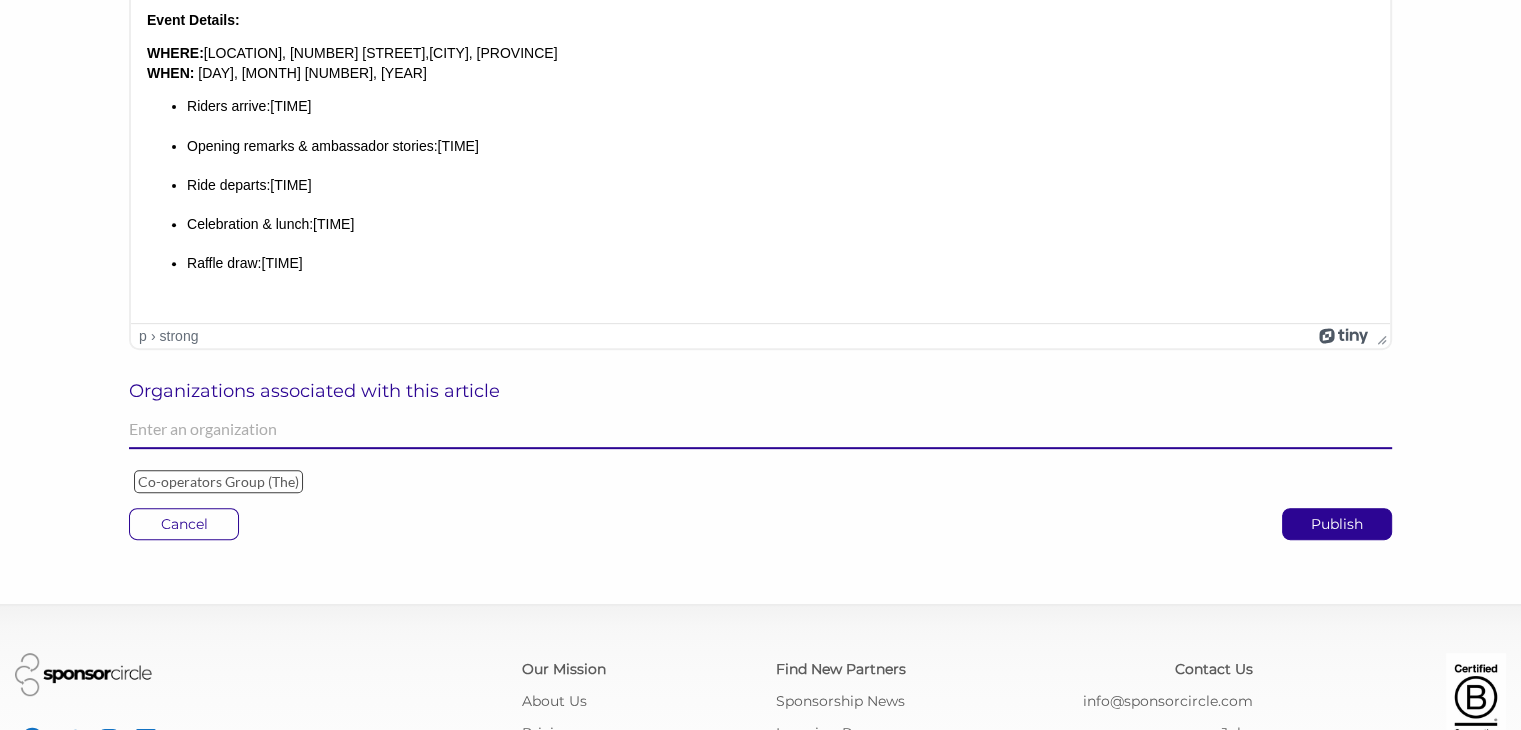 click at bounding box center (760, 429) 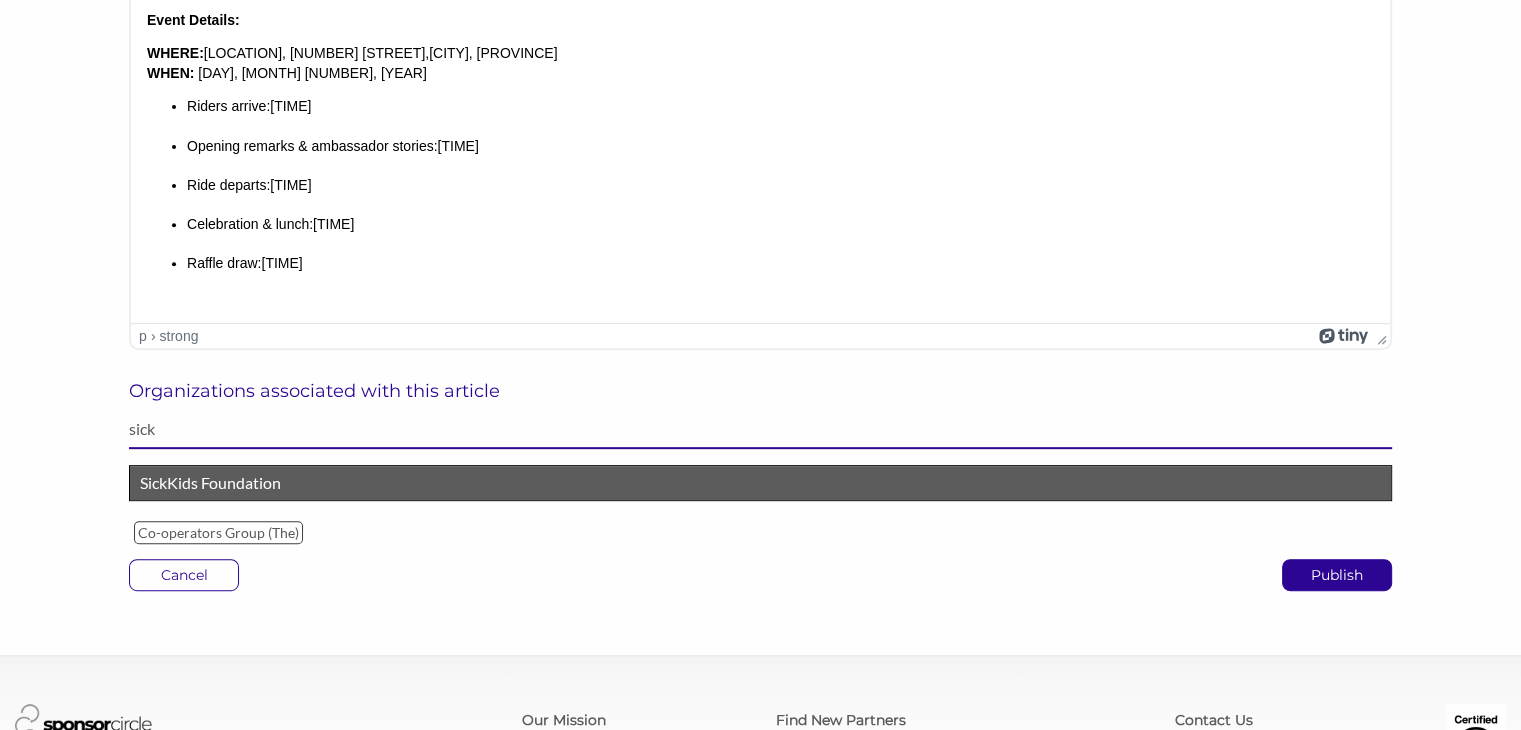 type on "sick" 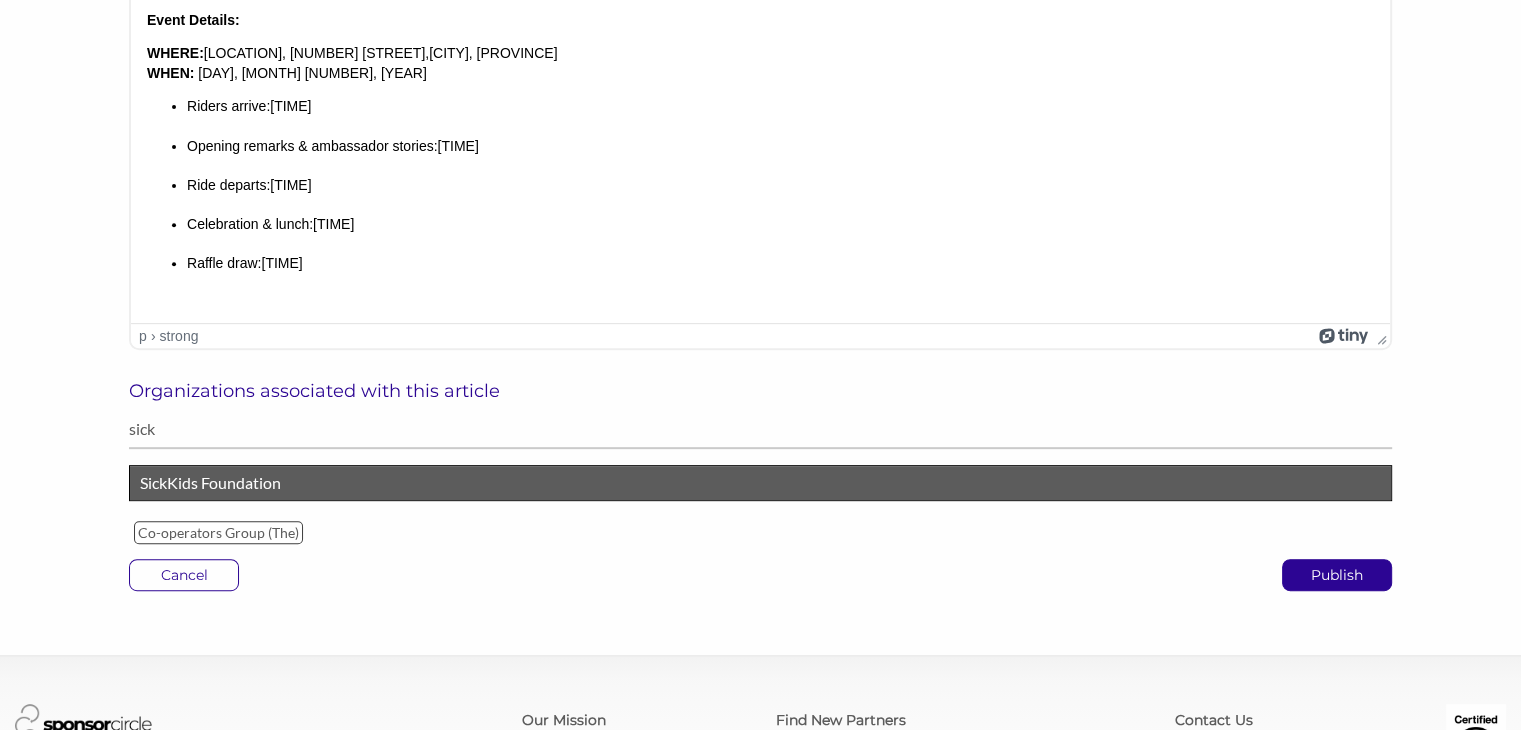 click on "SickKids Foundation" at bounding box center (760, 483) 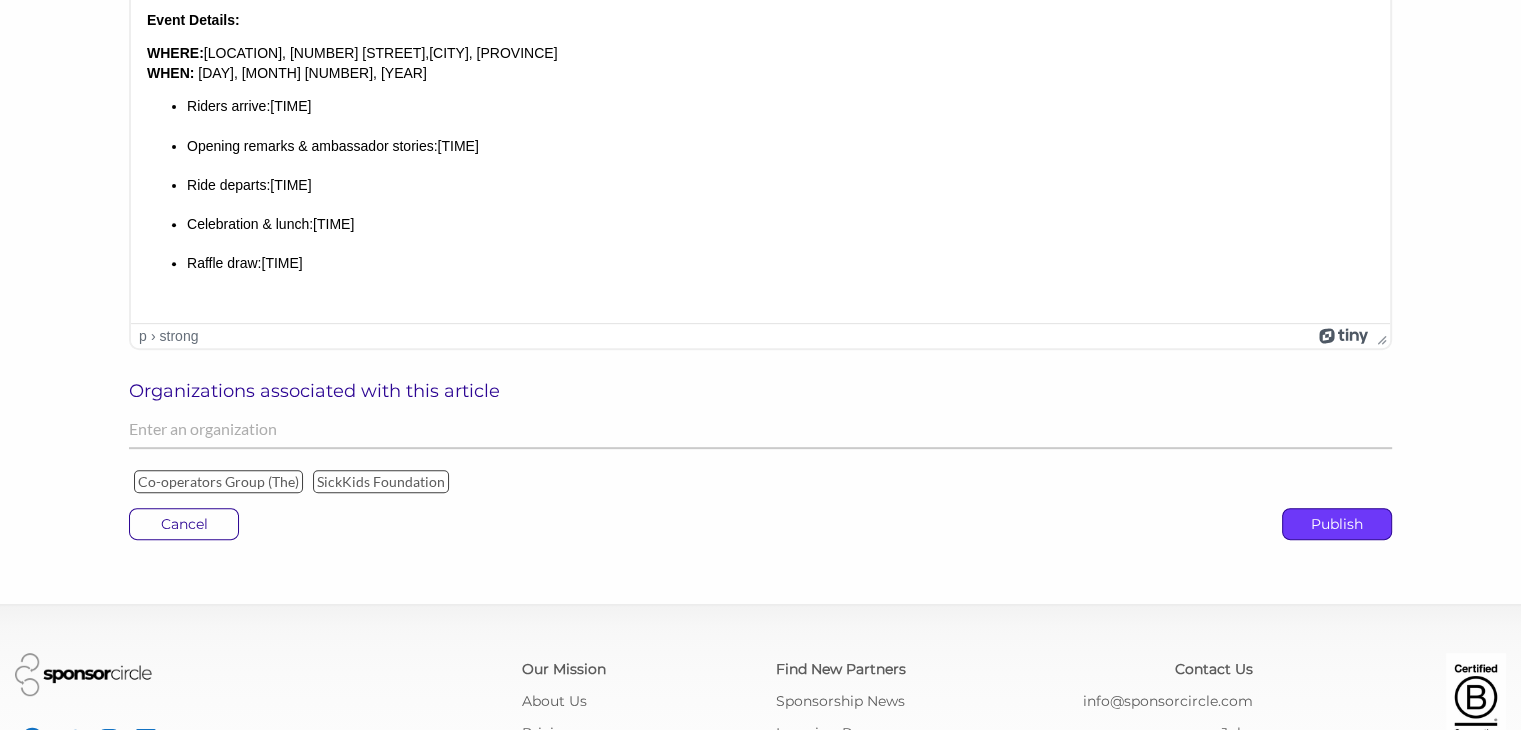 click on "Publish" 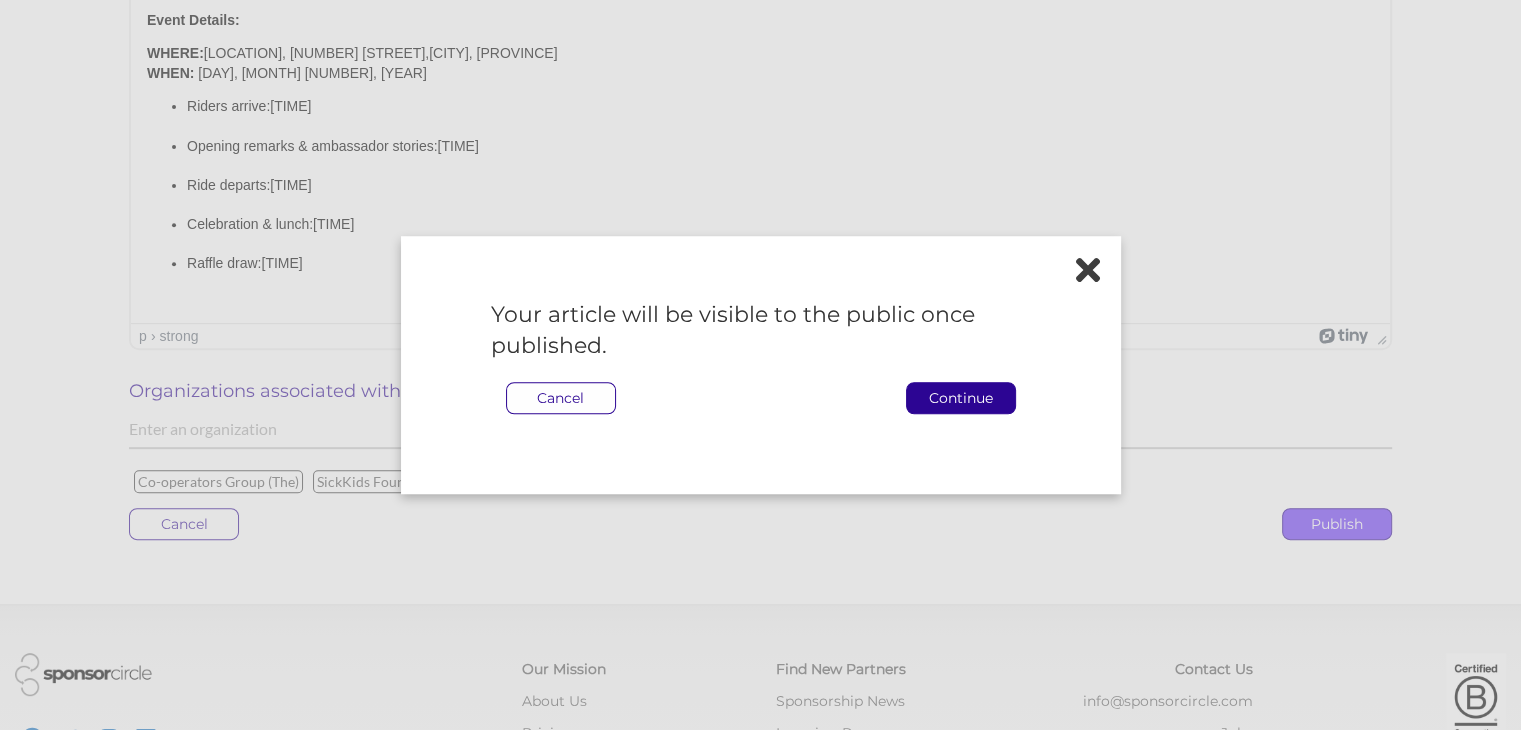 click at bounding box center (760, 365) 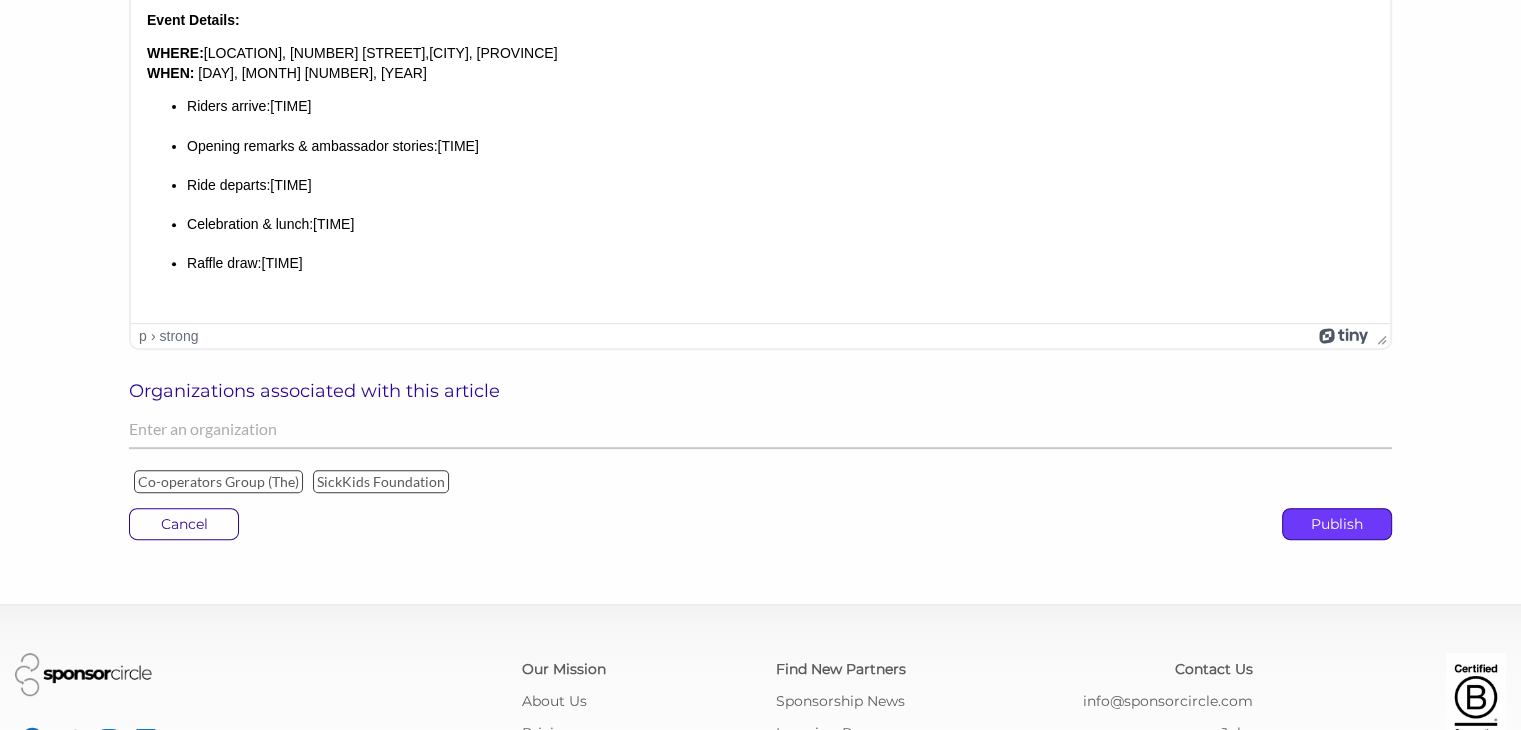 click on "Publish" 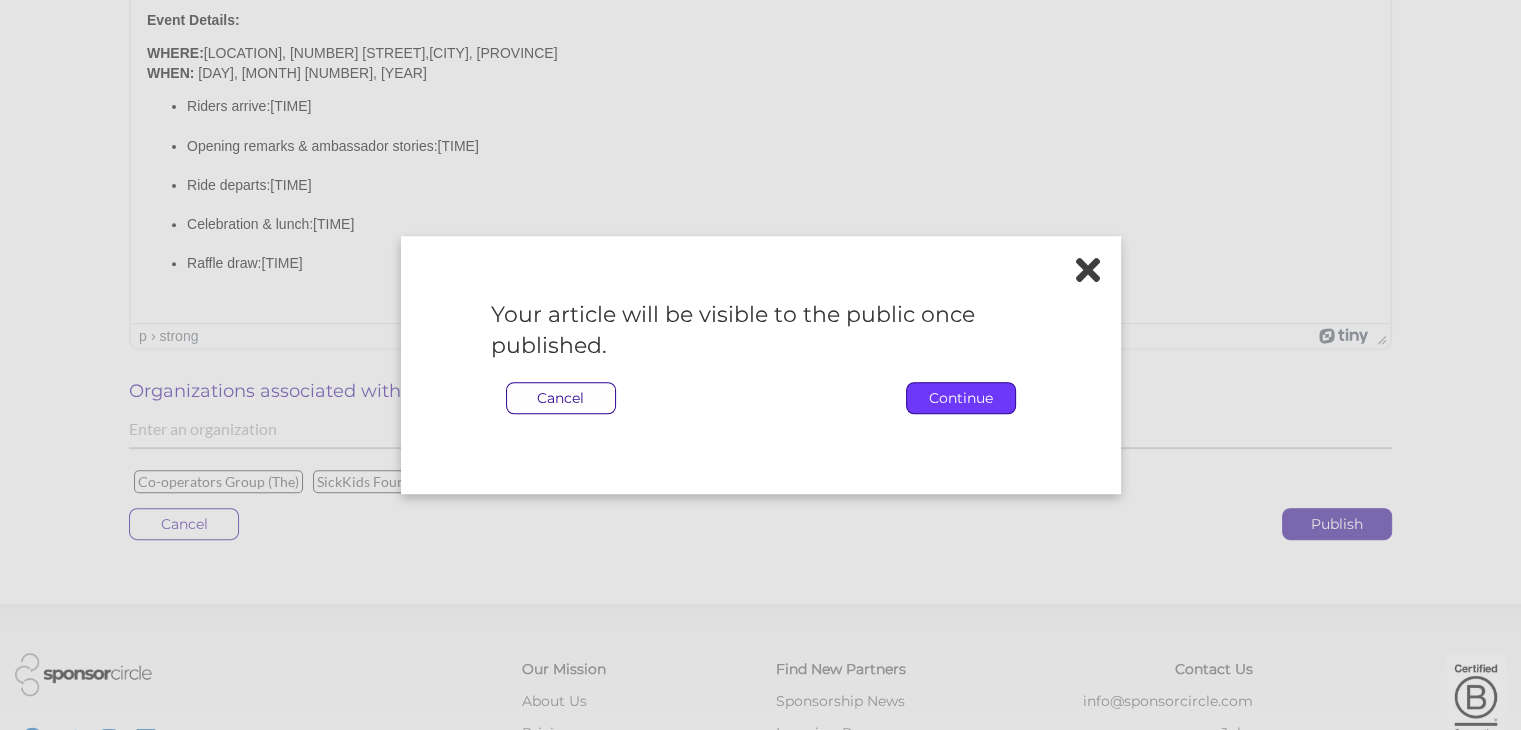 click on "Continue" at bounding box center [961, 398] 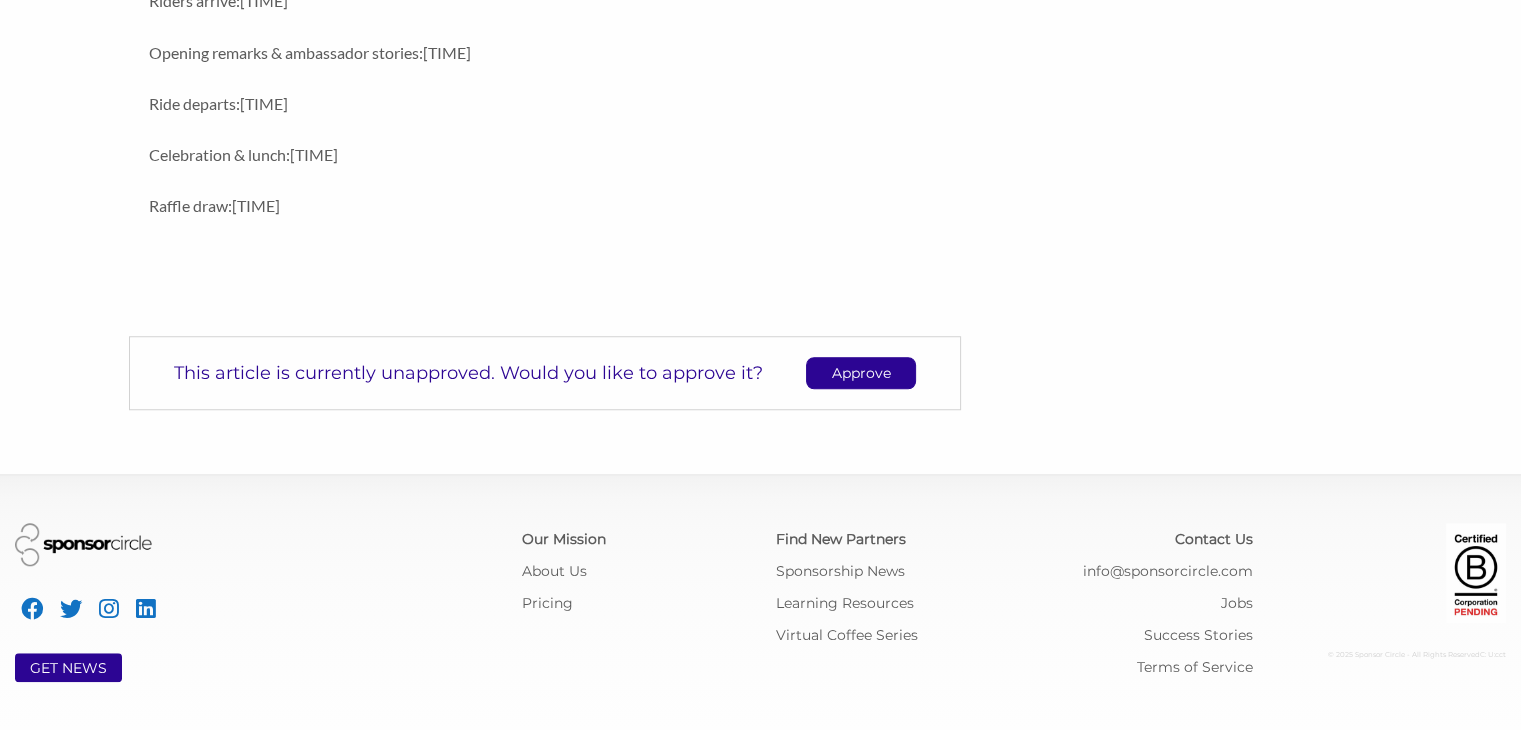 scroll, scrollTop: 1635, scrollLeft: 0, axis: vertical 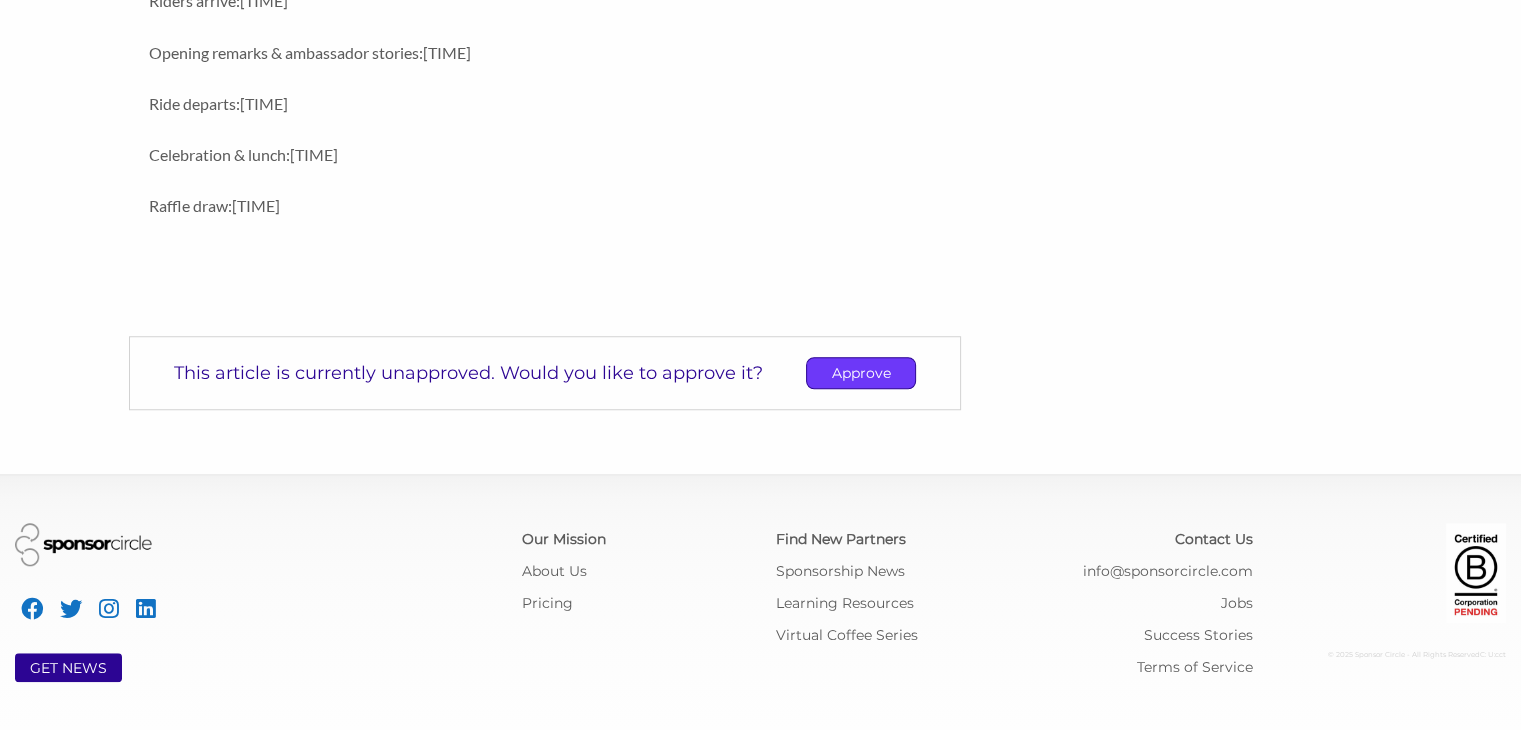 click on "Approve" 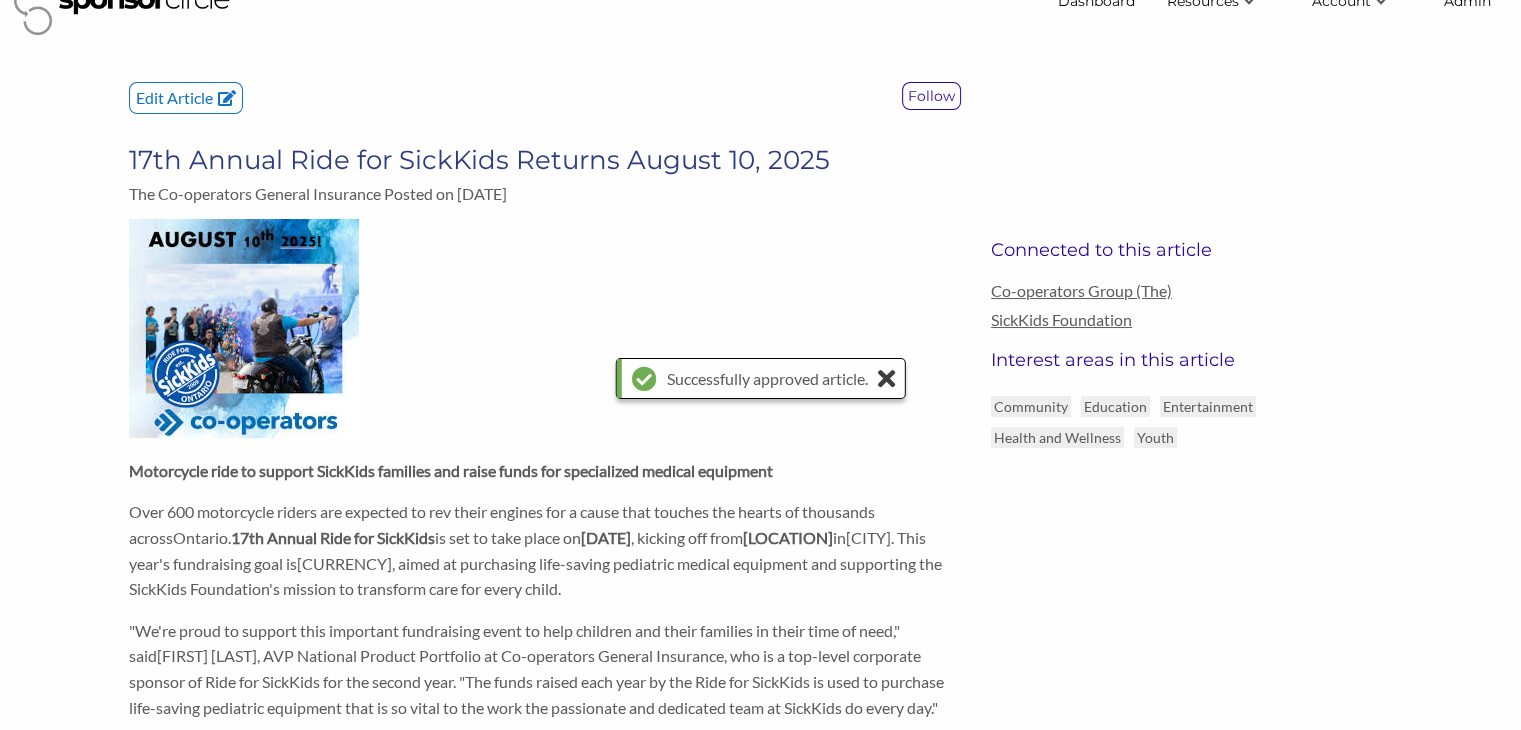 scroll, scrollTop: 0, scrollLeft: 0, axis: both 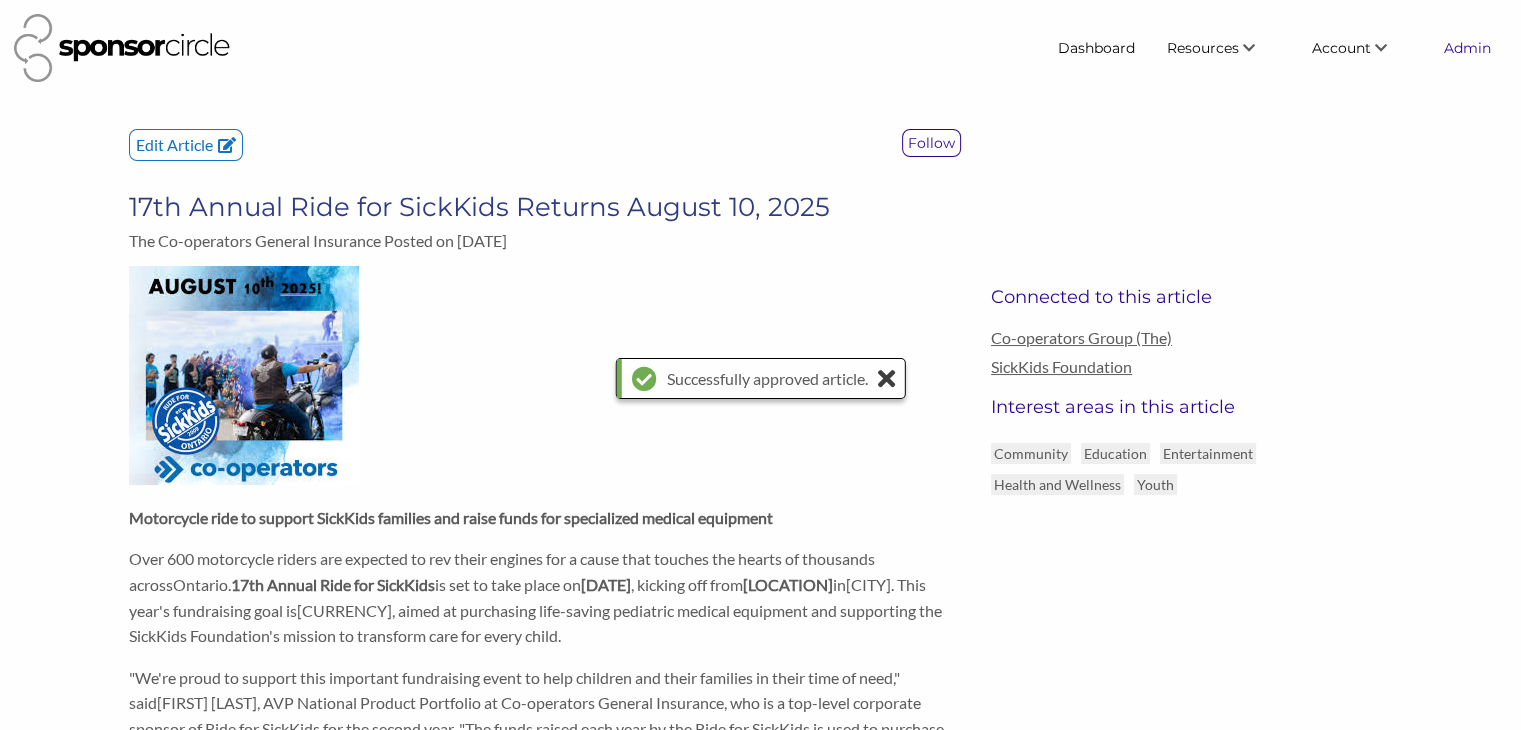 click on "Admin" at bounding box center [1467, 48] 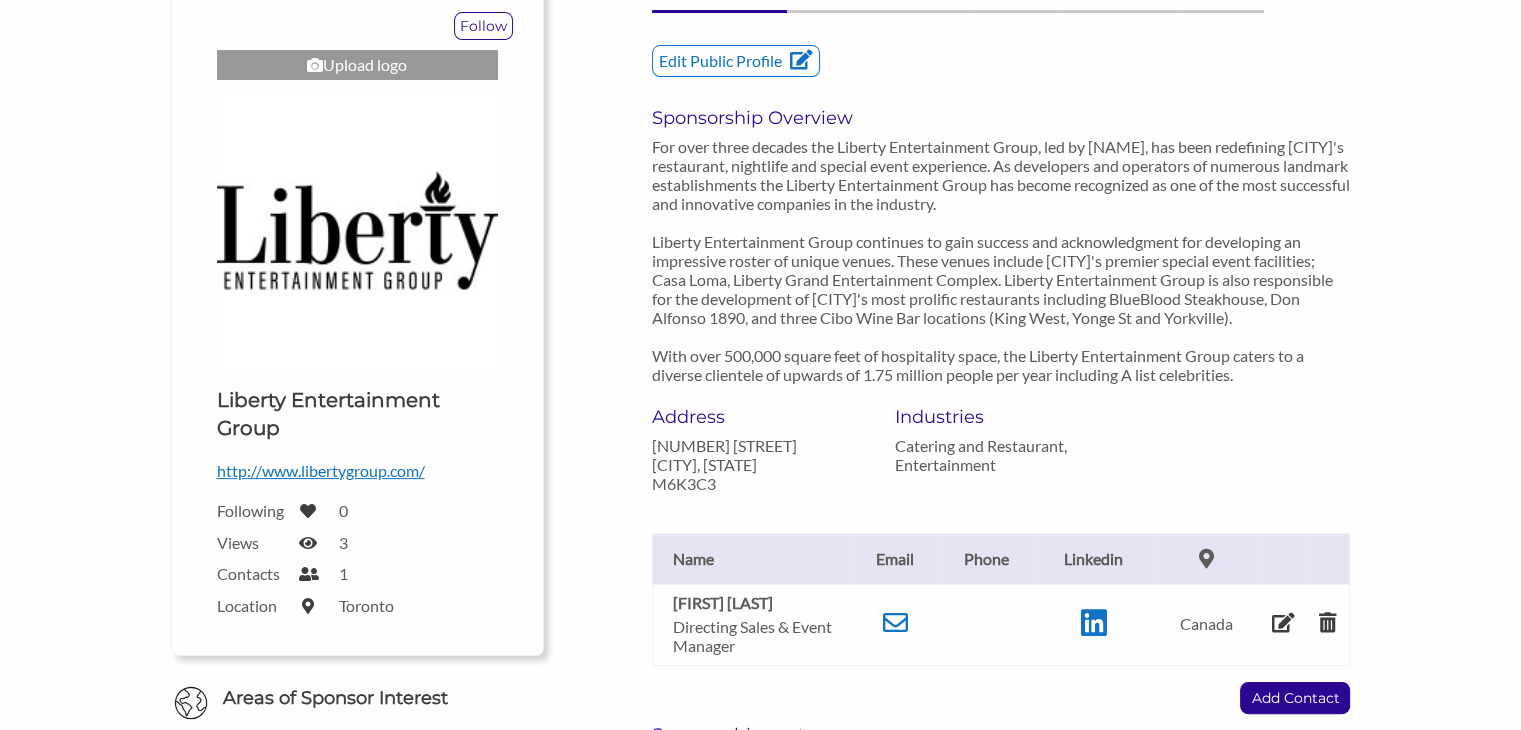 scroll, scrollTop: 0, scrollLeft: 0, axis: both 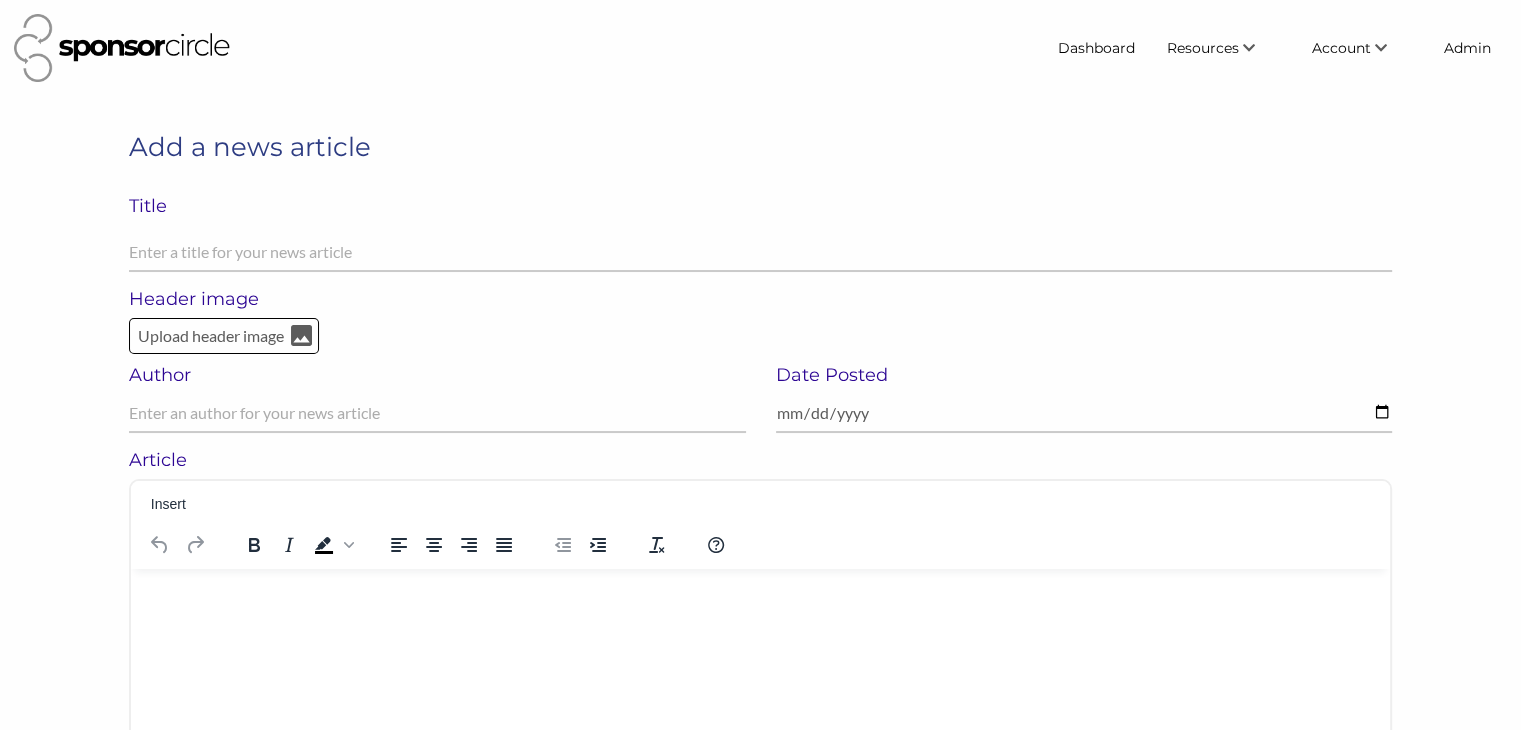 click at bounding box center [760, 594] 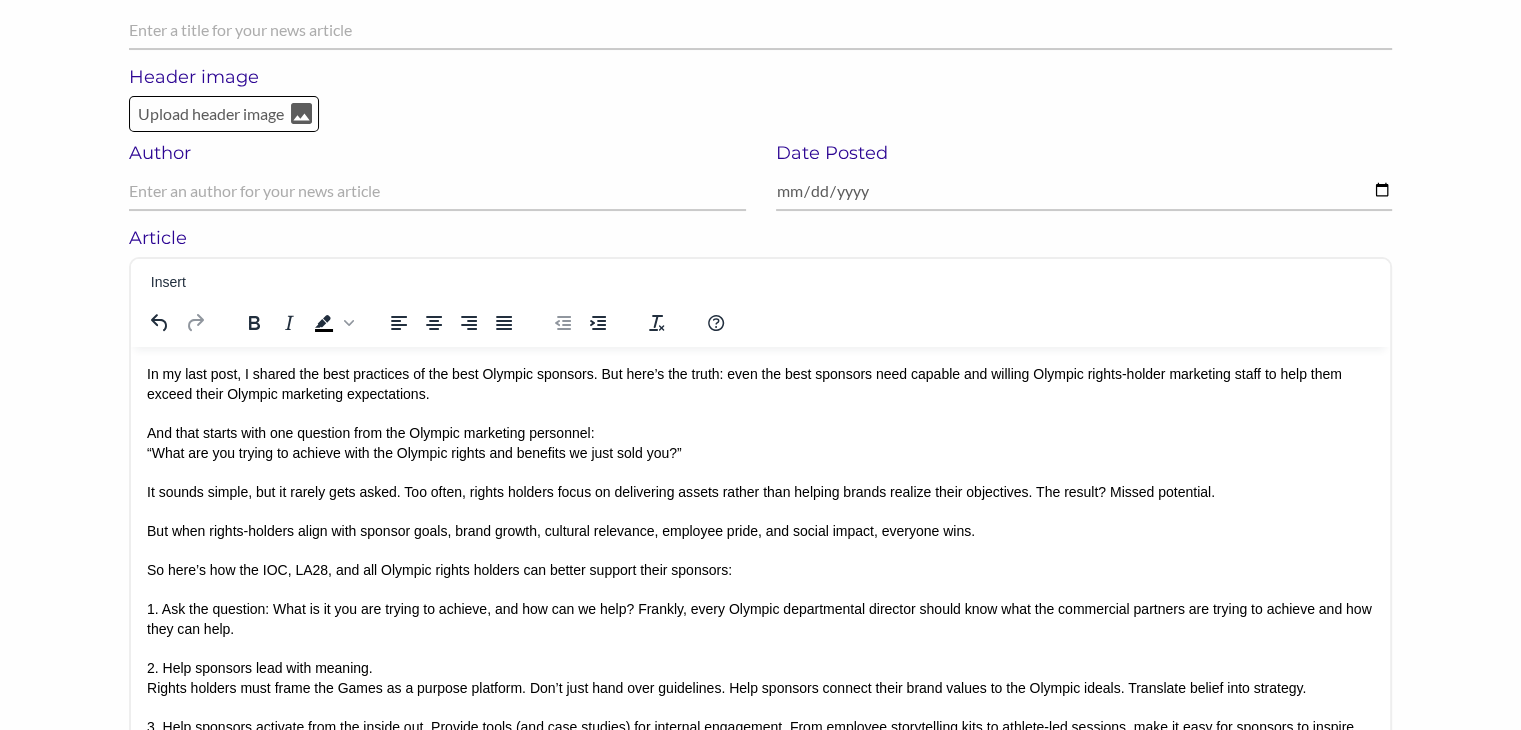 scroll, scrollTop: 0, scrollLeft: 0, axis: both 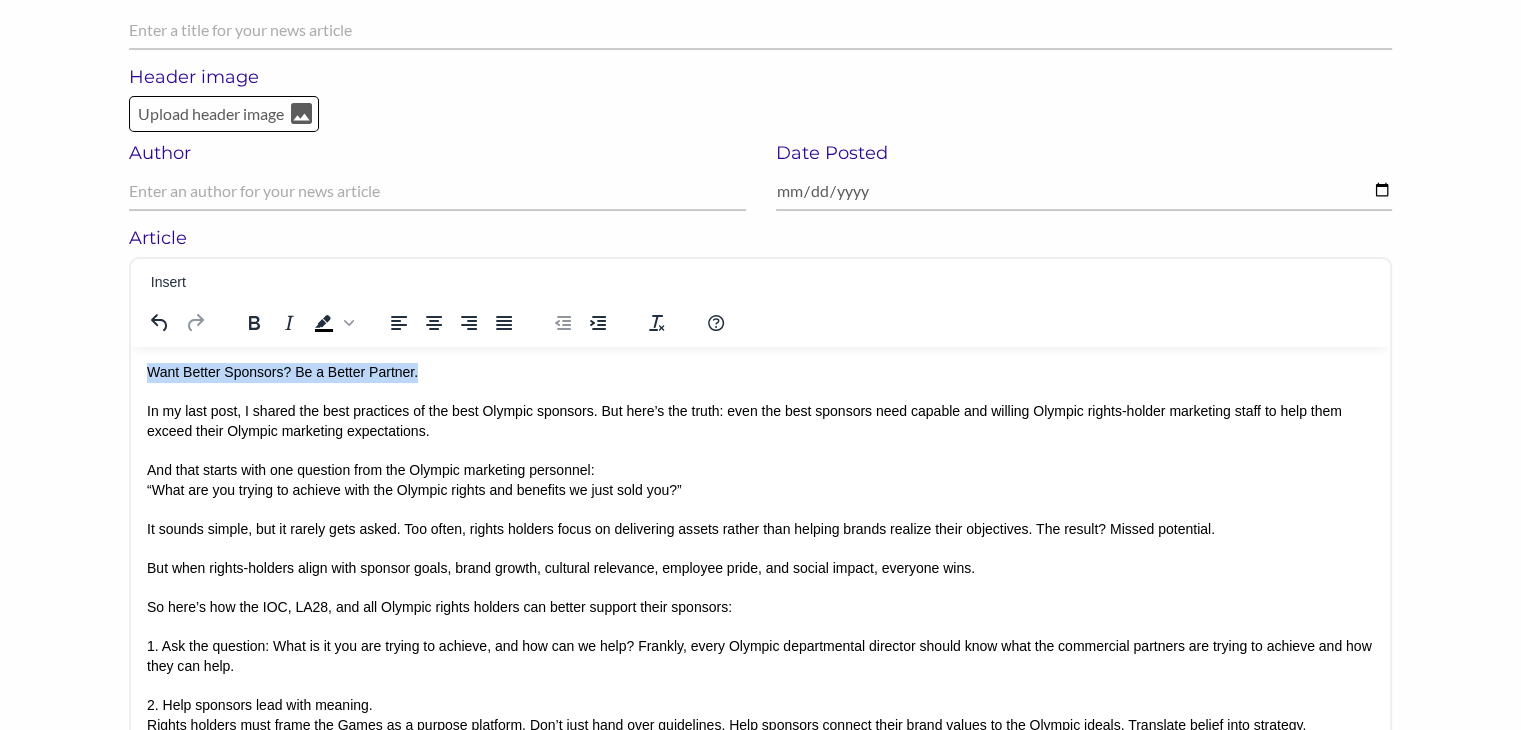 drag, startPoint x: 433, startPoint y: 368, endPoint x: 134, endPoint y: 360, distance: 299.107 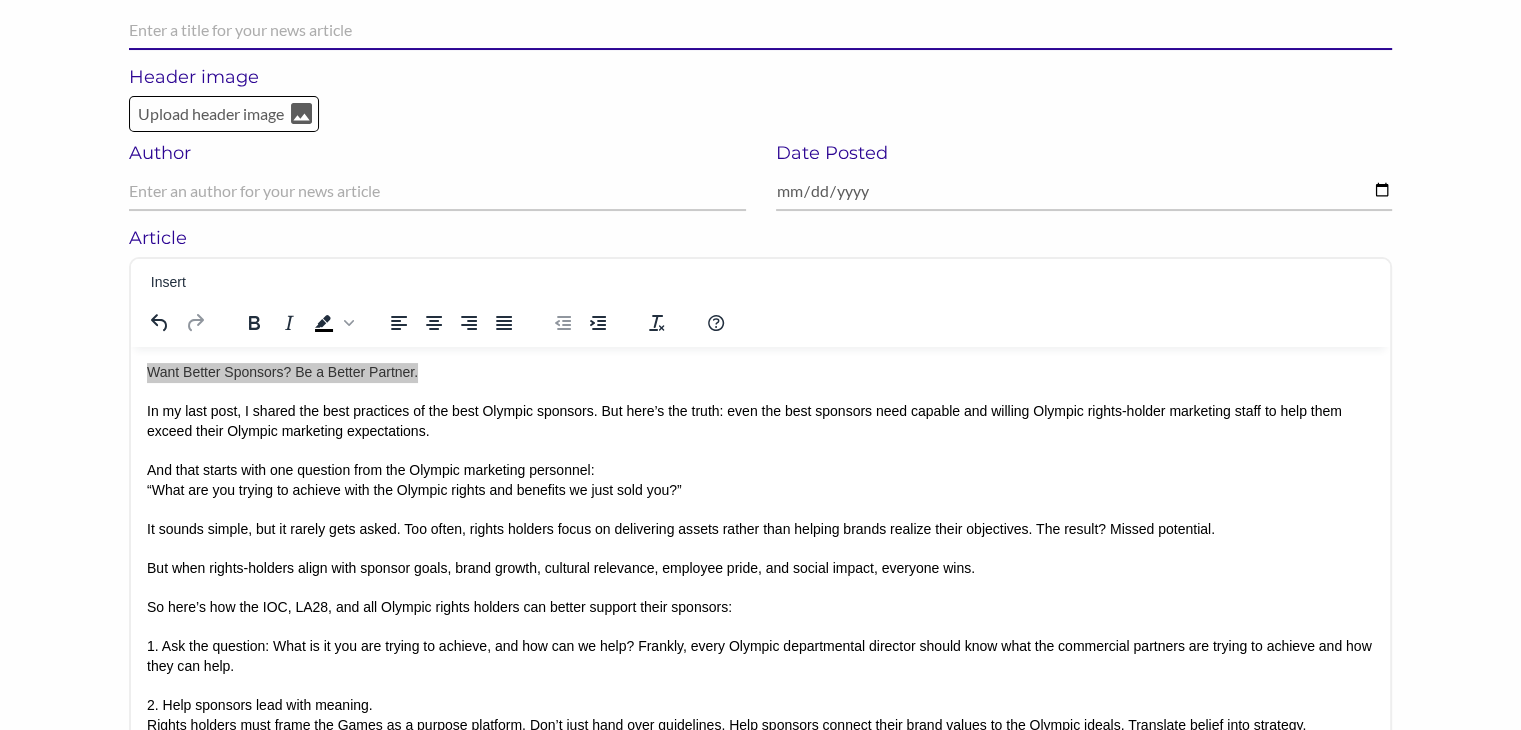 click at bounding box center (760, 30) 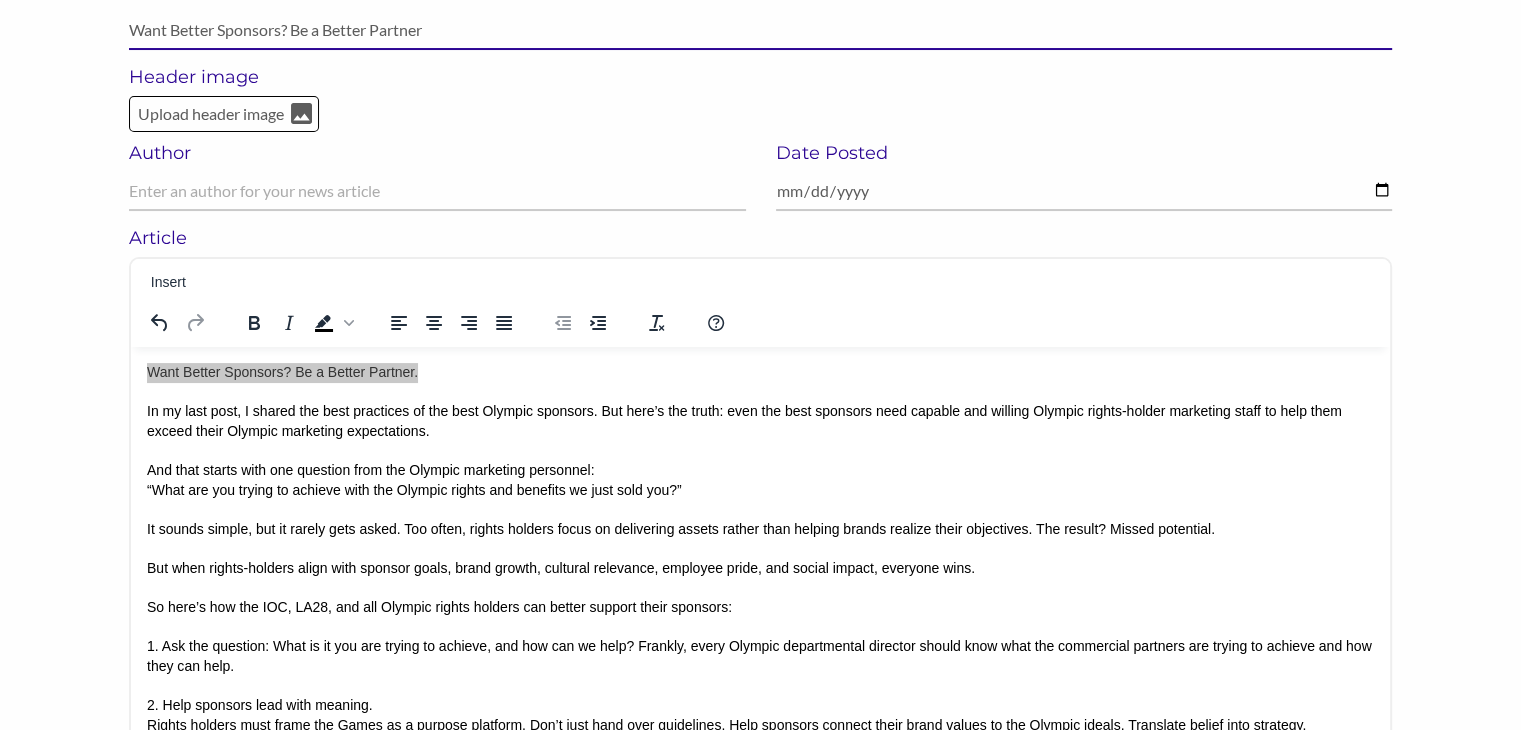 type on "Want Better Sponsors? Be a Better Partner" 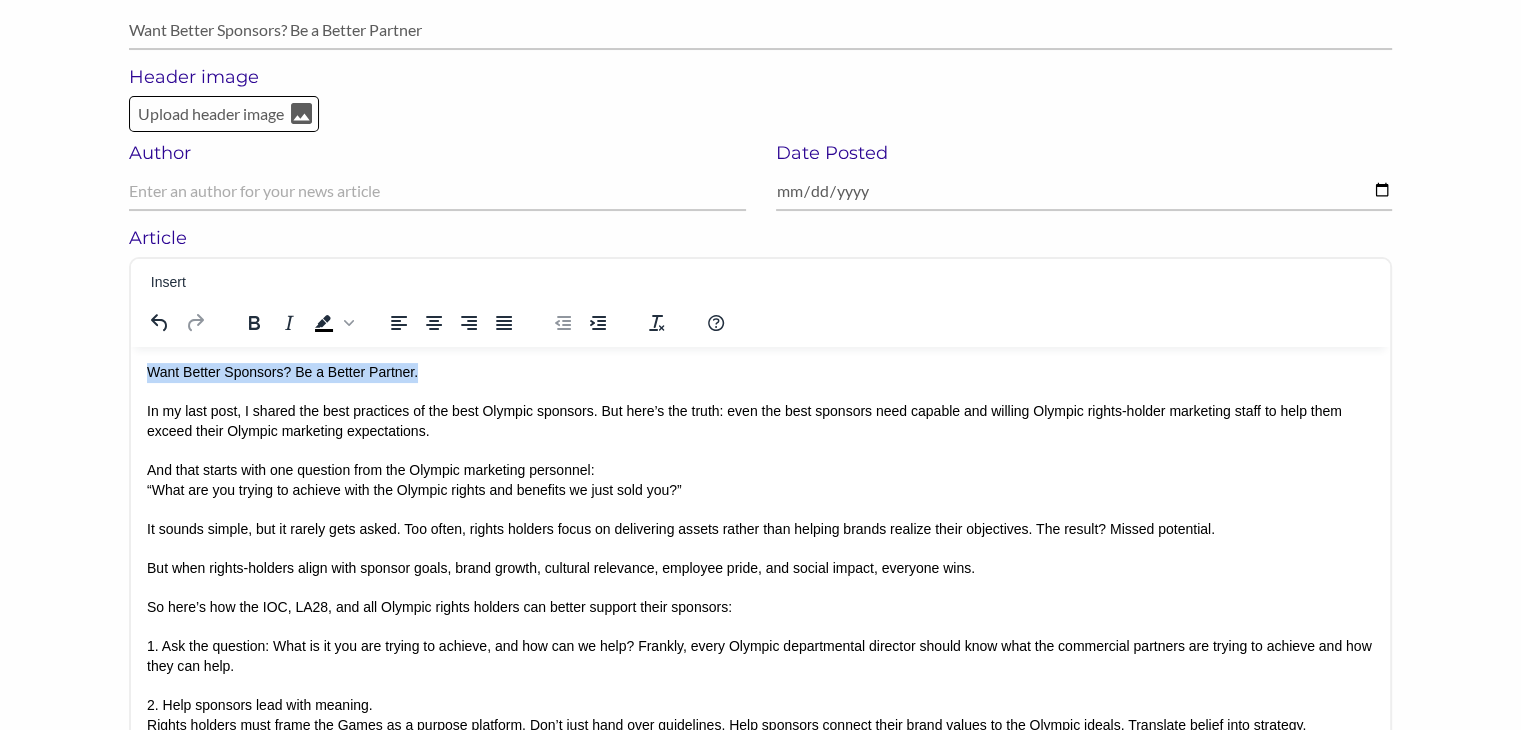 click on "Want Better Sponsors? Be a Better Partner. In my last post, I shared the best practices of the best Olympic sponsors. But here’s the truth: even the best sponsors need capable and willing Olympic rights-holder marketing staff to help them exceed their Olympic marketing expectations. And that starts with one question from the Olympic marketing personnel: “What are you trying to achieve with the Olympic rights and benefits we just sold you?”  It sounds simple, but it rarely gets asked. Too often, rights holders focus on delivering assets rather than helping brands realize their objectives. The result? Missed potential.  But when rights-holders align with sponsor goals, brand growth, cultural relevance, employee pride, and social impact, everyone wins. So here’s how the IOC, LA28, and all Olympic rights holders can better support their sponsors: 2. Help sponsors lead with meaning. The best sponsors don’t just need assets. They need alignment." at bounding box center [760, 705] 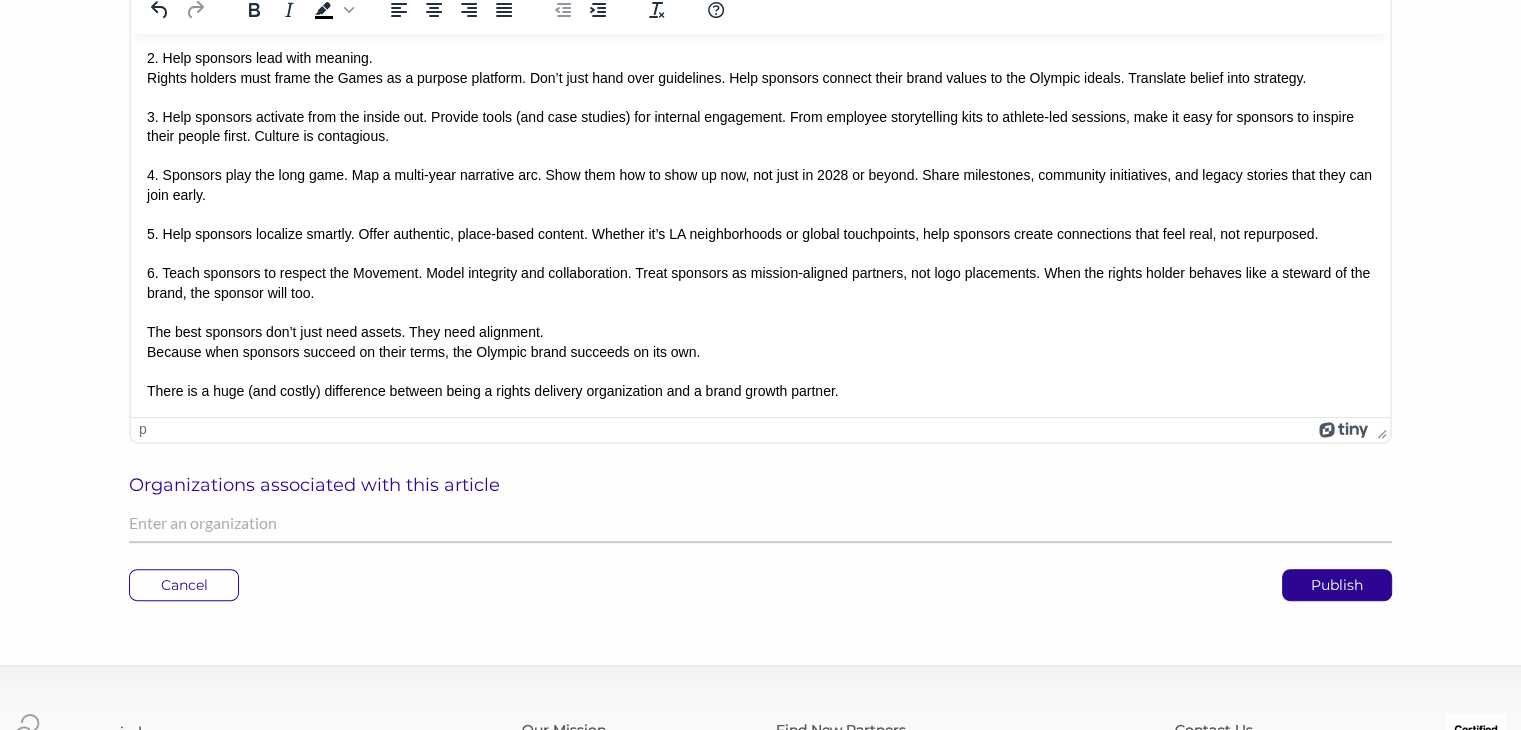 scroll, scrollTop: 536, scrollLeft: 0, axis: vertical 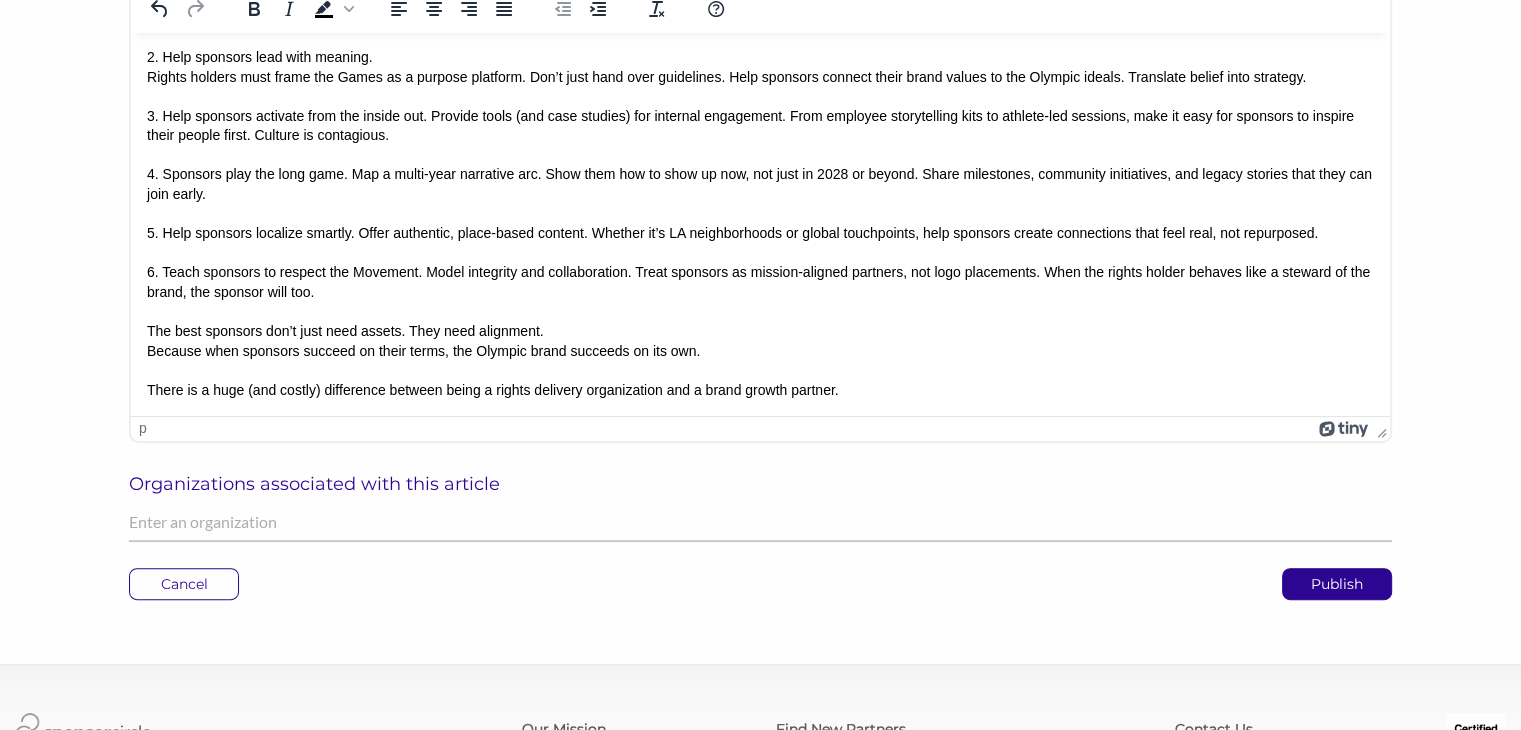 click on "In my last post, I shared the best practices of the best Olympic sponsors. But here’s the truth: even the best sponsors need capable and willing Olympic rights-holder marketing staff to help them exceed their Olympic marketing expectations. And that starts with one question from the Olympic marketing personnel: “What are you trying to achieve with the Olympic rights and benefits we just sold you?”  It sounds simple, but it rarely gets asked. Too often, rights holders focus on delivering assets rather than helping brands realize their objectives. The result? Missed potential.  But when rights-holders align with sponsor goals, brand growth, cultural relevance, employee pride, and social impact, everyone wins. So here’s how the IOC, LA28, and all Olympic rights holders can better support their sponsors: 2. Help sponsors lead with meaning. The best sponsors don’t just need assets. They need alignment. Because when sponsors succeed on their terms, the Olympic brand succeeds on its own." at bounding box center [760, 76] 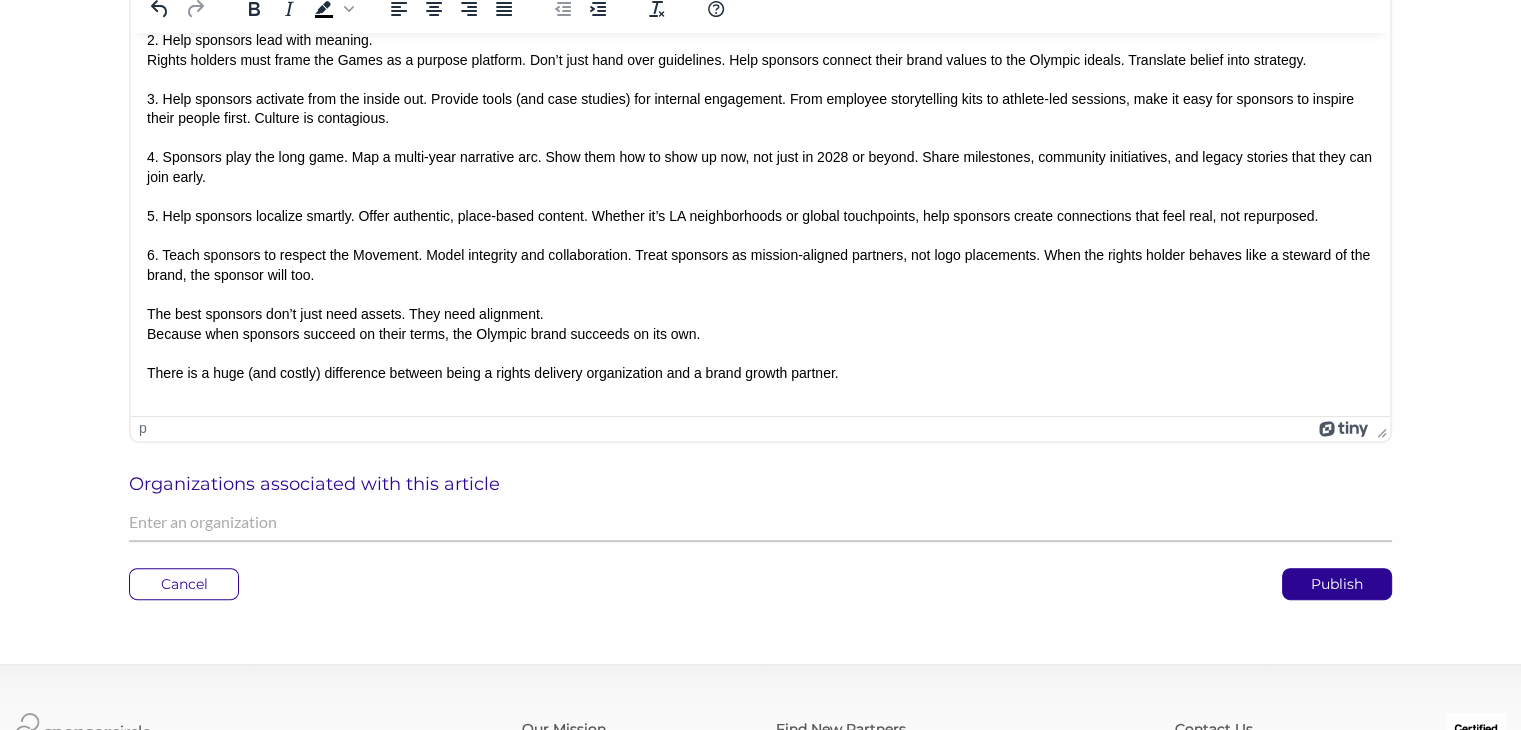 scroll, scrollTop: 346, scrollLeft: 0, axis: vertical 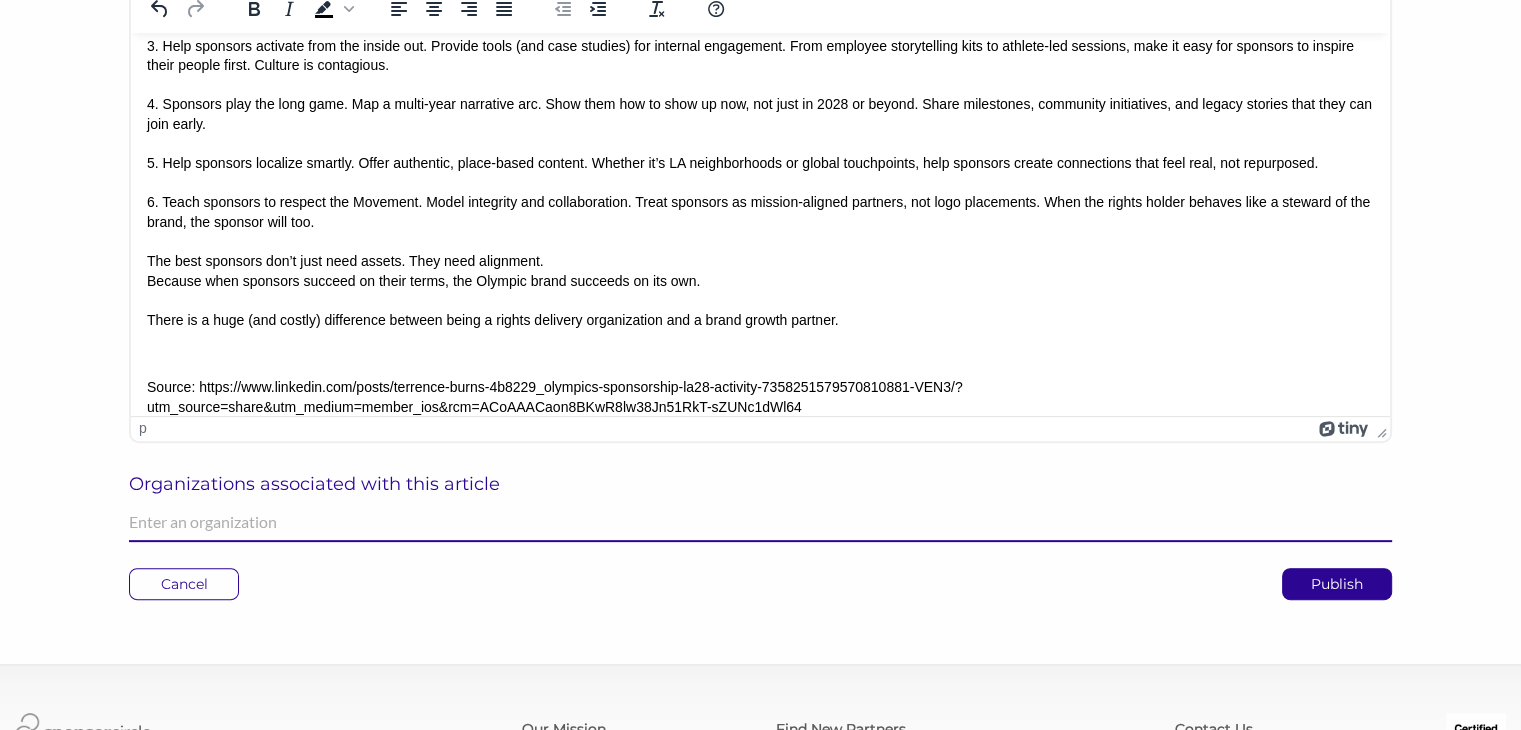 click at bounding box center (760, 522) 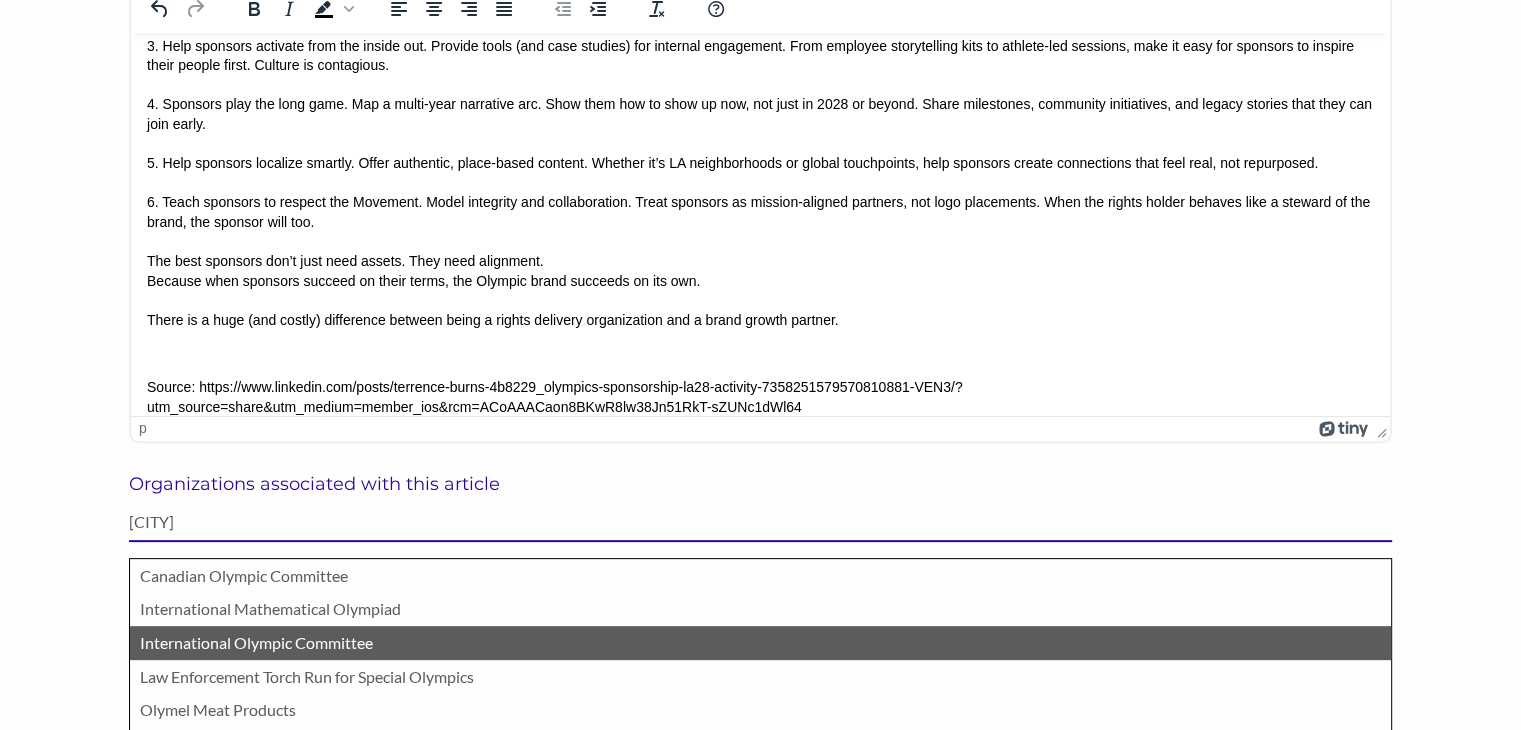 type on "olym" 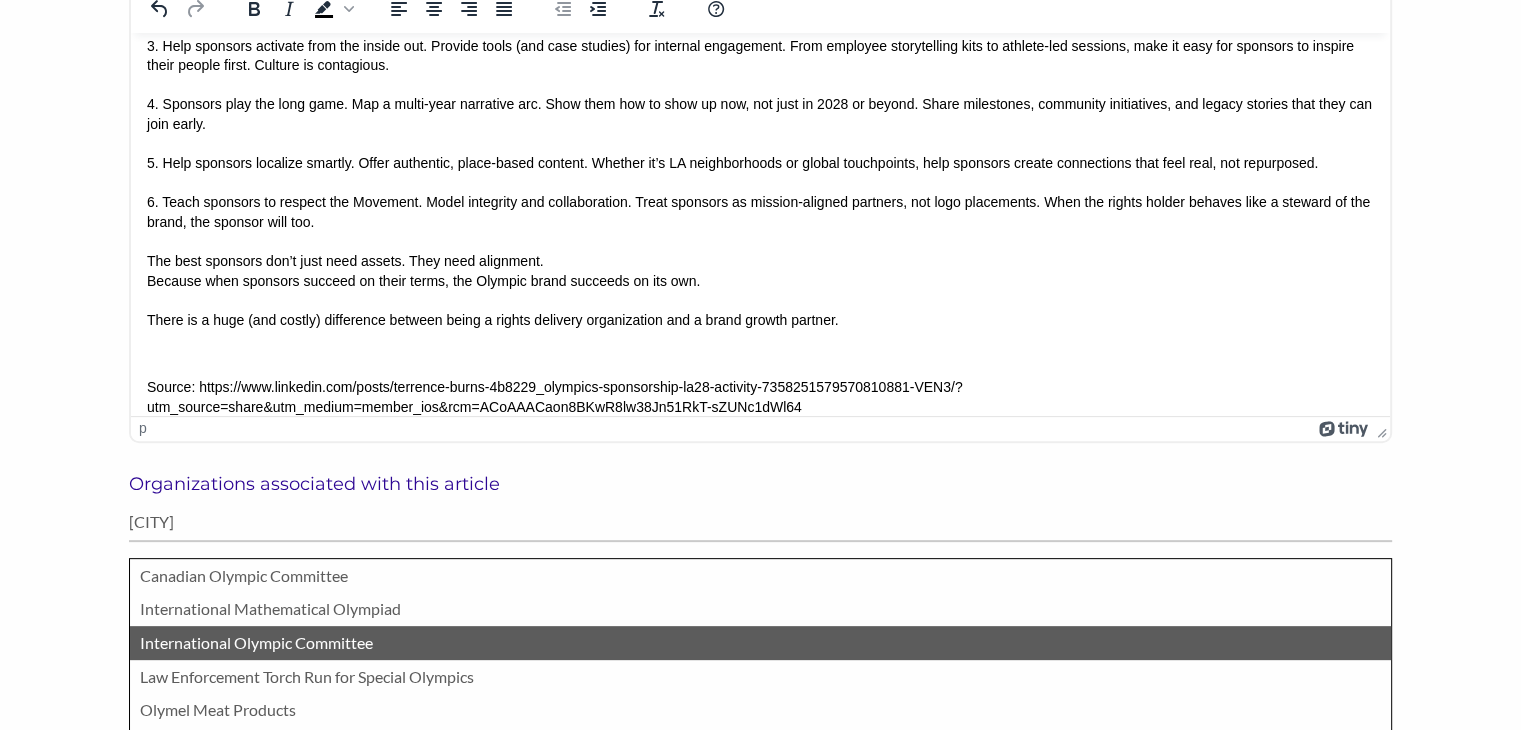 click on "International Olympic Committee" at bounding box center [760, 643] 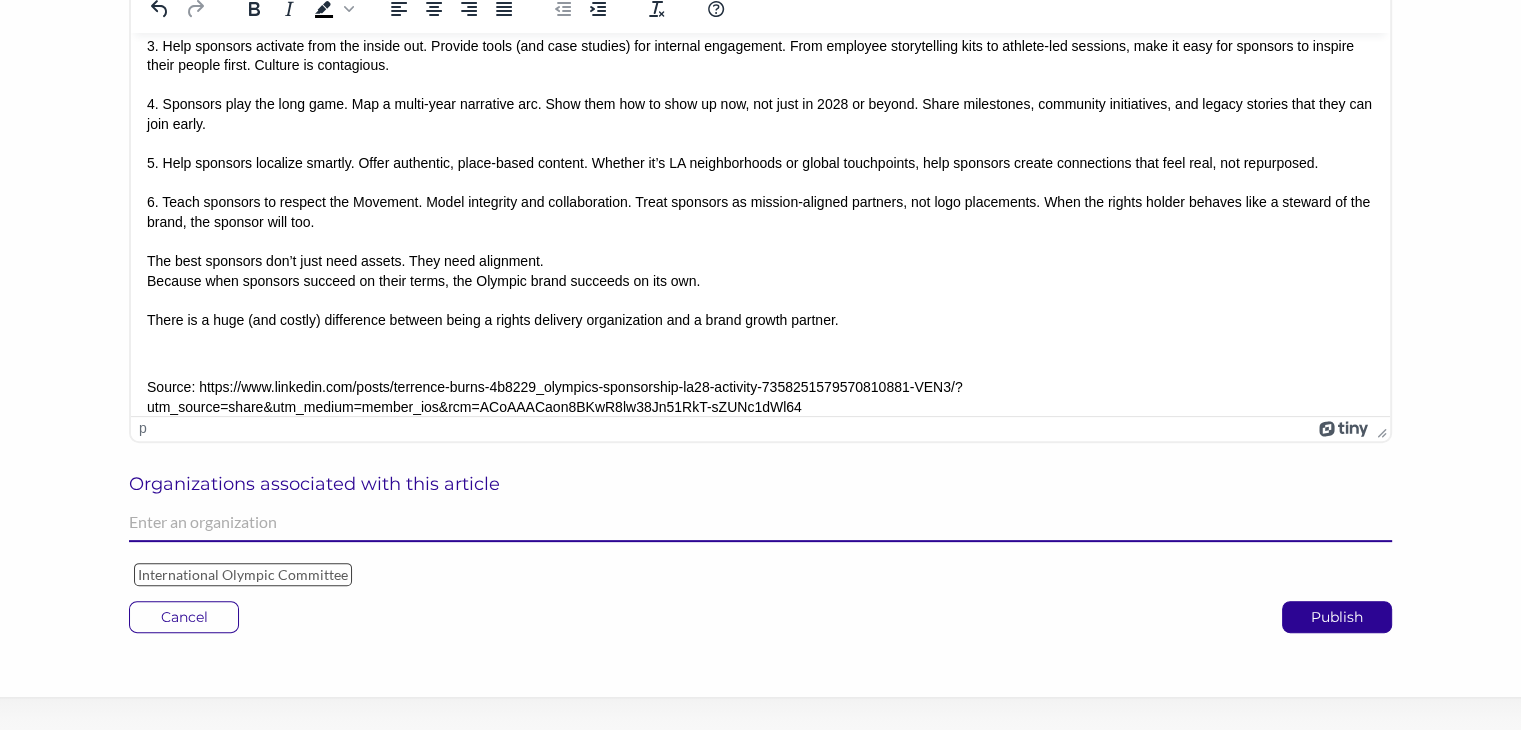 click at bounding box center [760, 522] 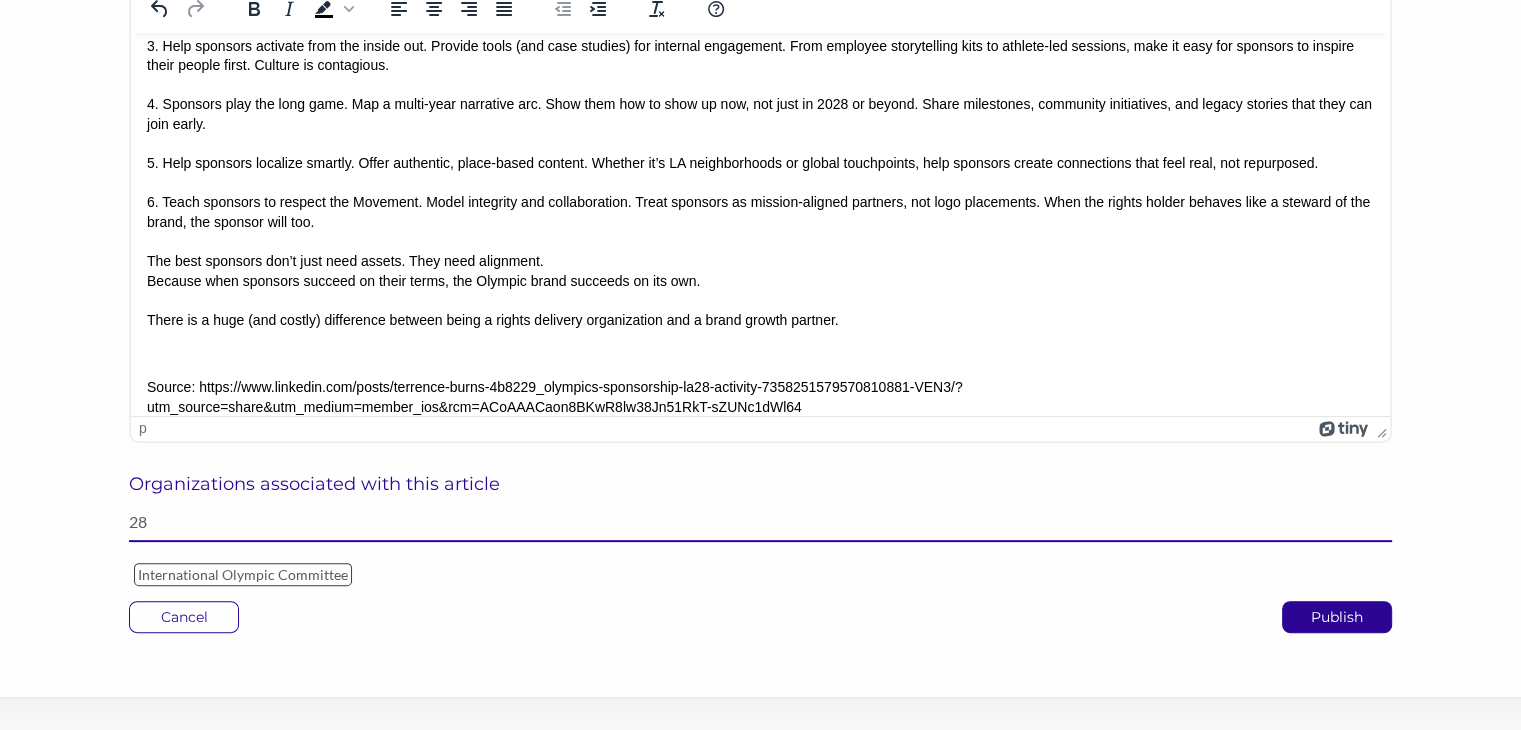 type on "2" 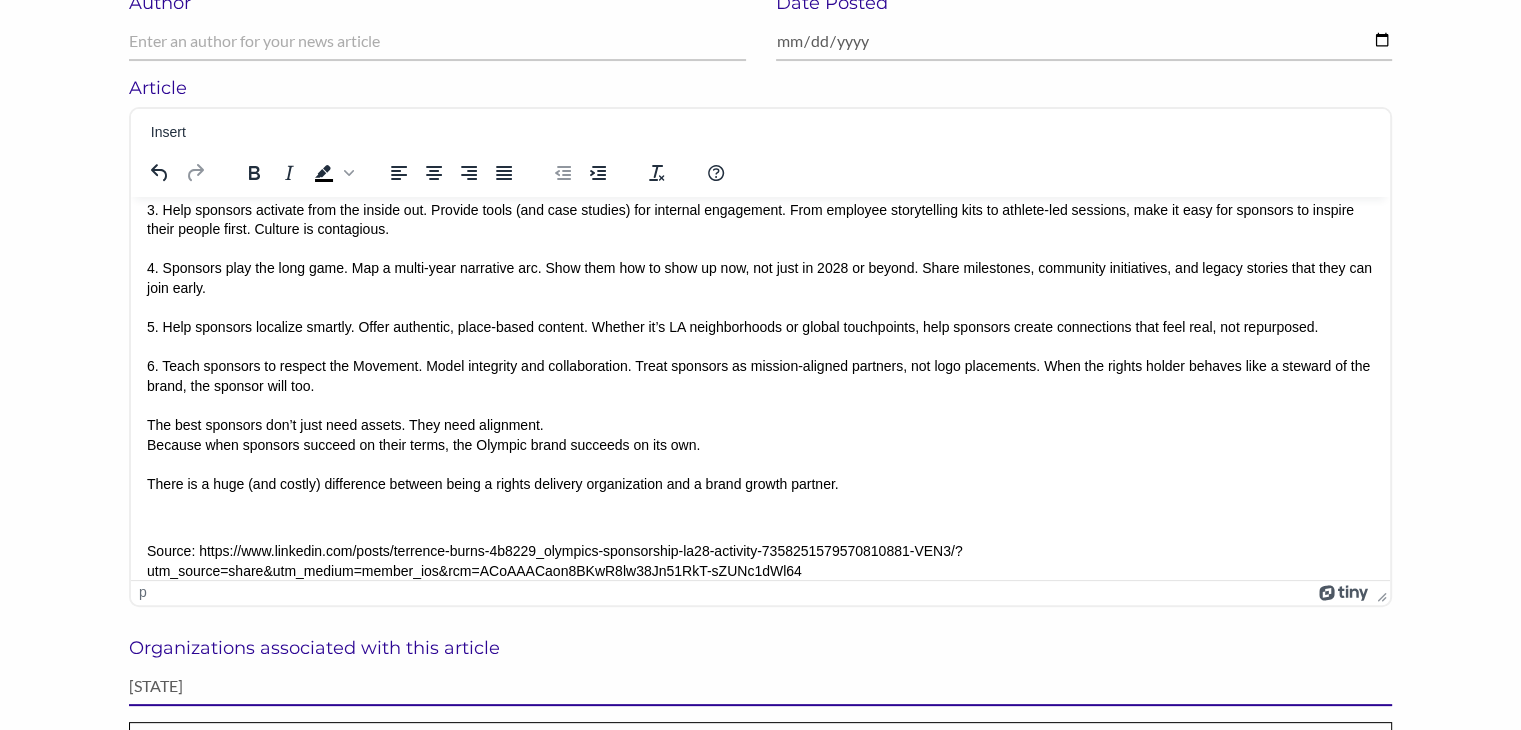 type on "L" 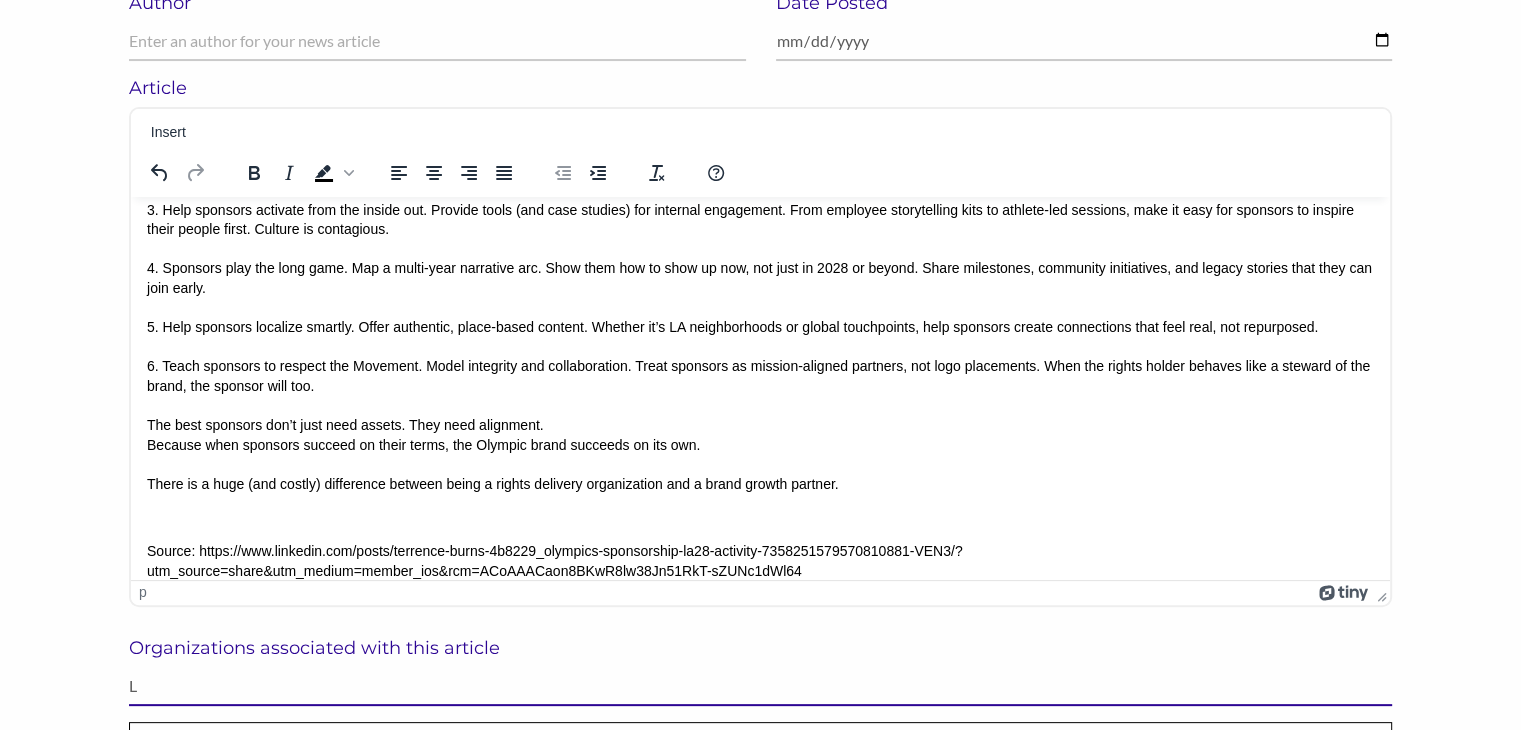scroll, scrollTop: 371, scrollLeft: 0, axis: vertical 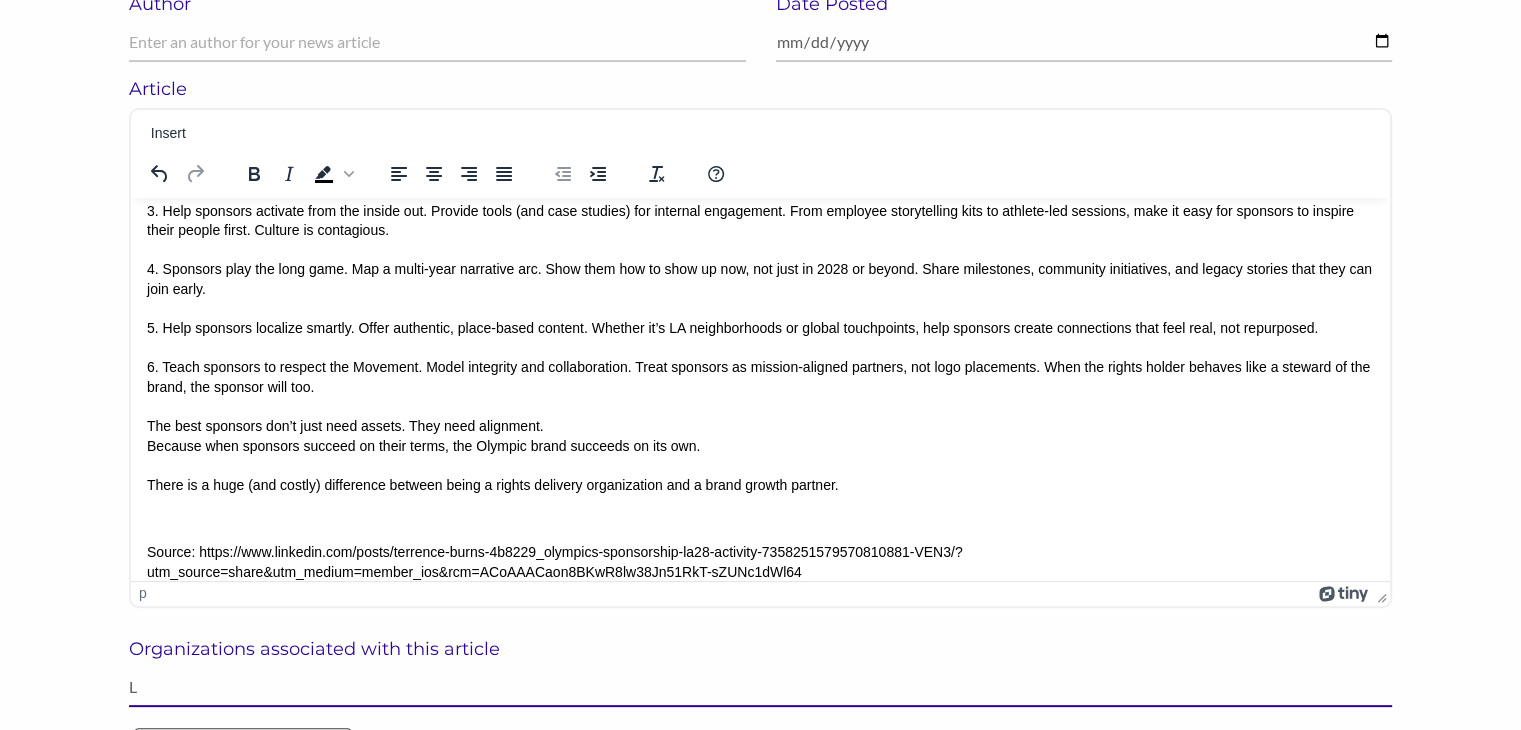 type 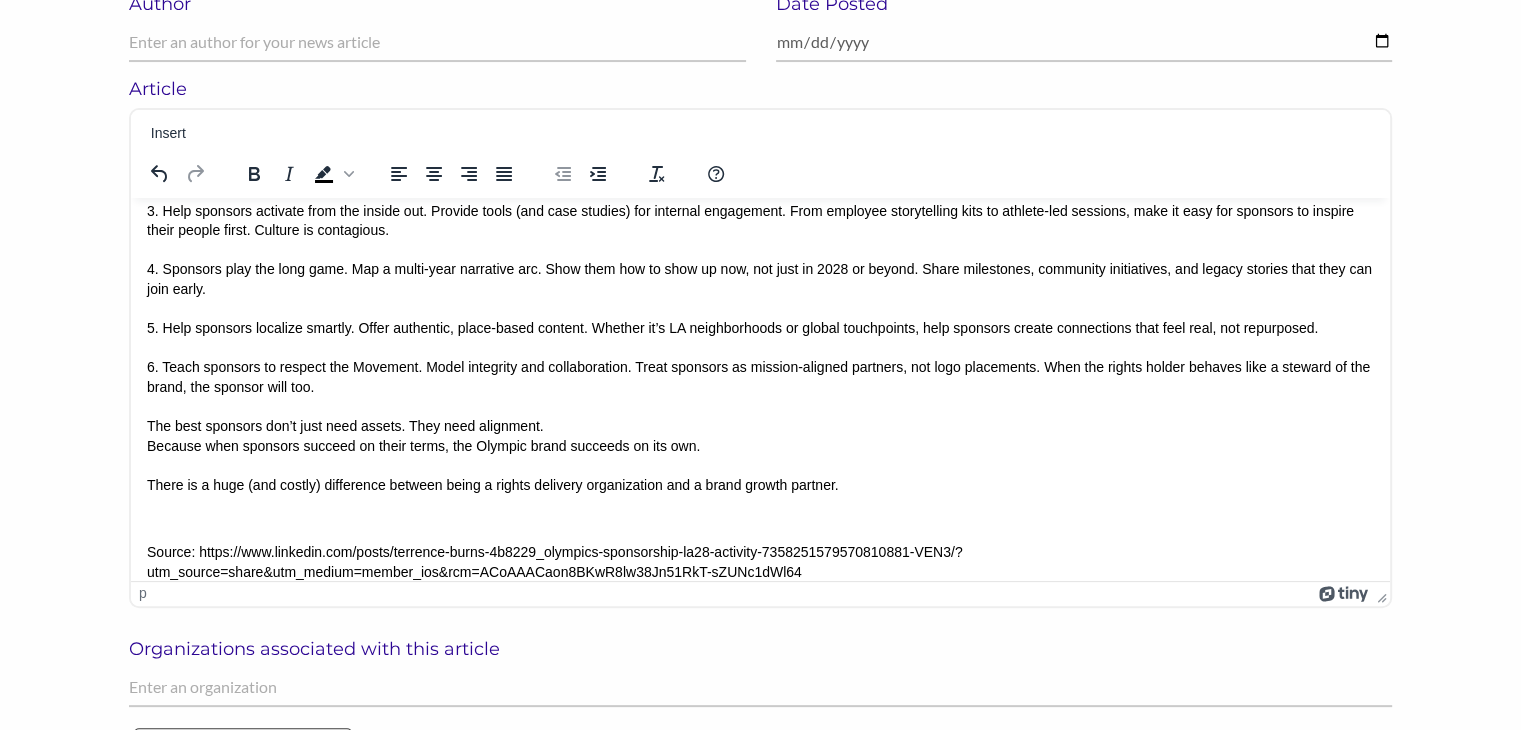 click on "Add a news article Title Want Better Sponsors? Be a Better Partner Field cannot be left blank! Header image Upload header image Author Date Posted 2025-08-07 Article Insert To open the popup, press Shift+Enter p
Field cannot be left blank! Organizations associated with this article International Olympic Committee Cancel Publish" at bounding box center [760, 278] 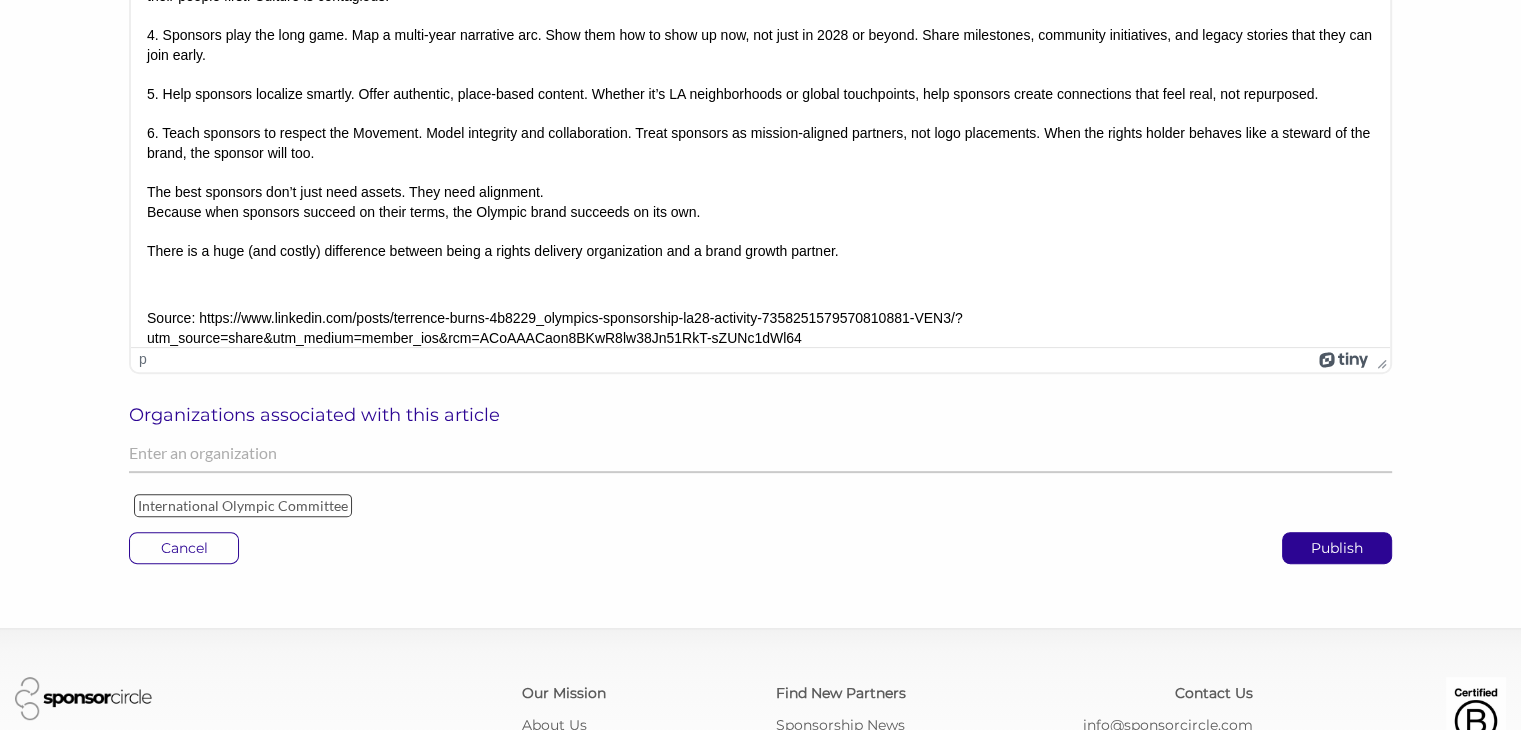 scroll, scrollTop: 757, scrollLeft: 0, axis: vertical 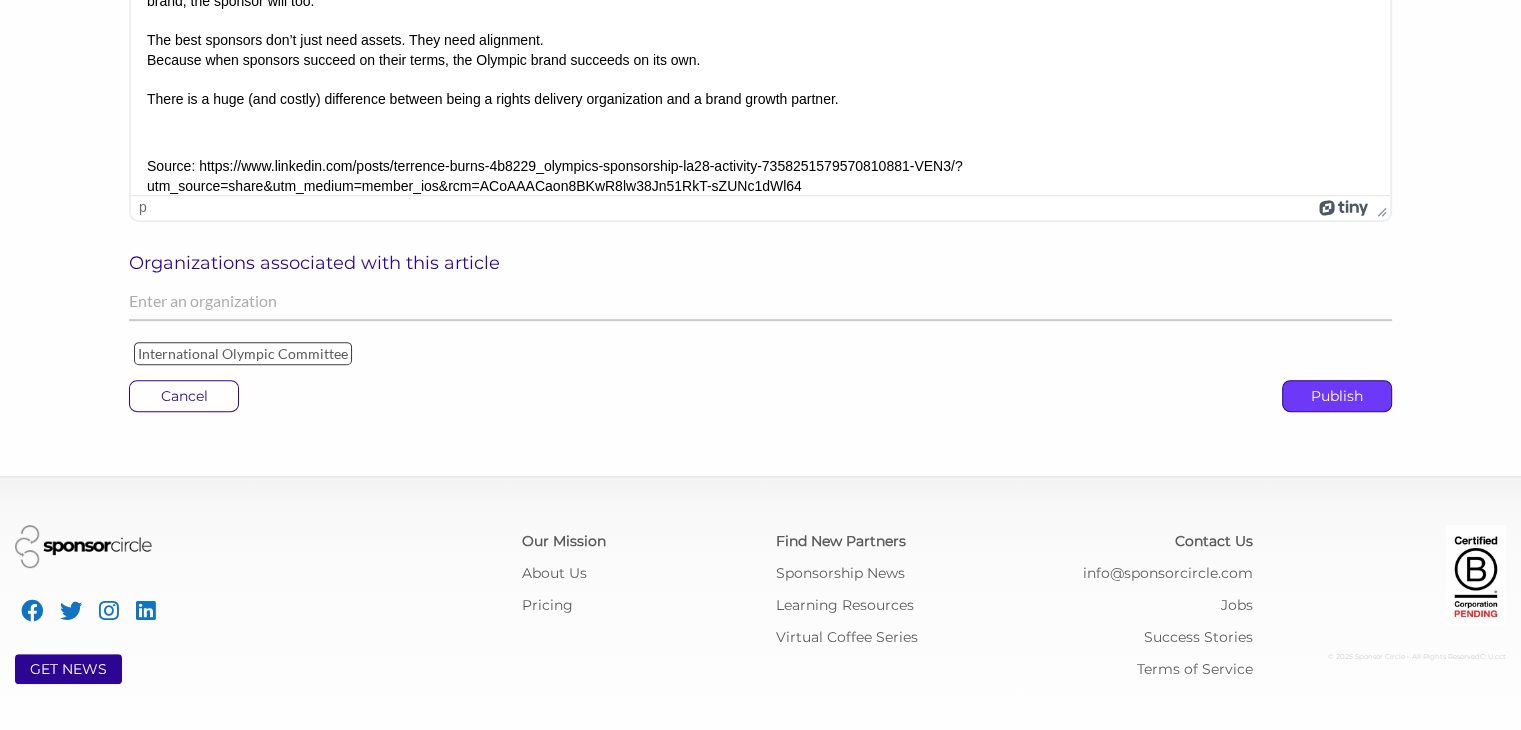 click on "Publish" 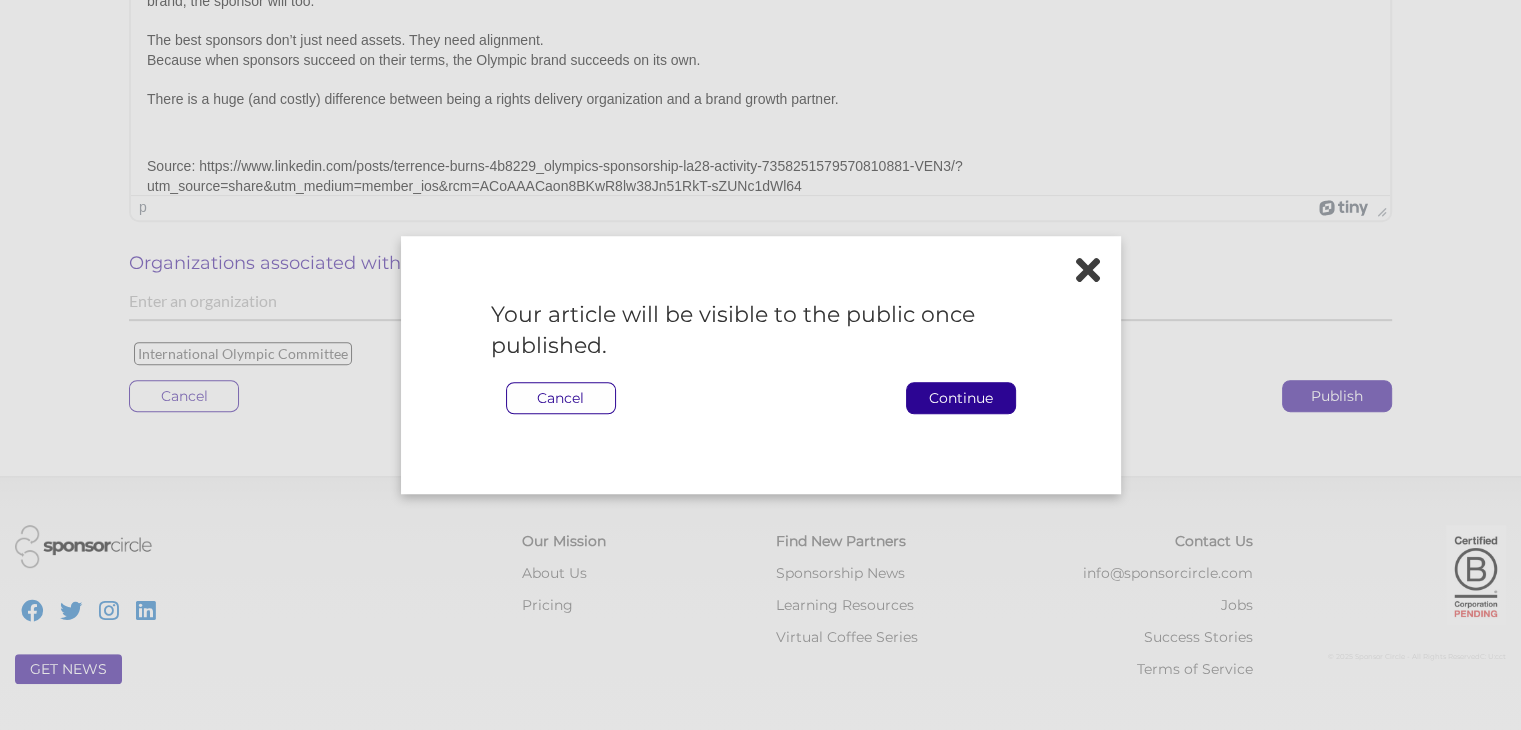 click at bounding box center (1088, 269) 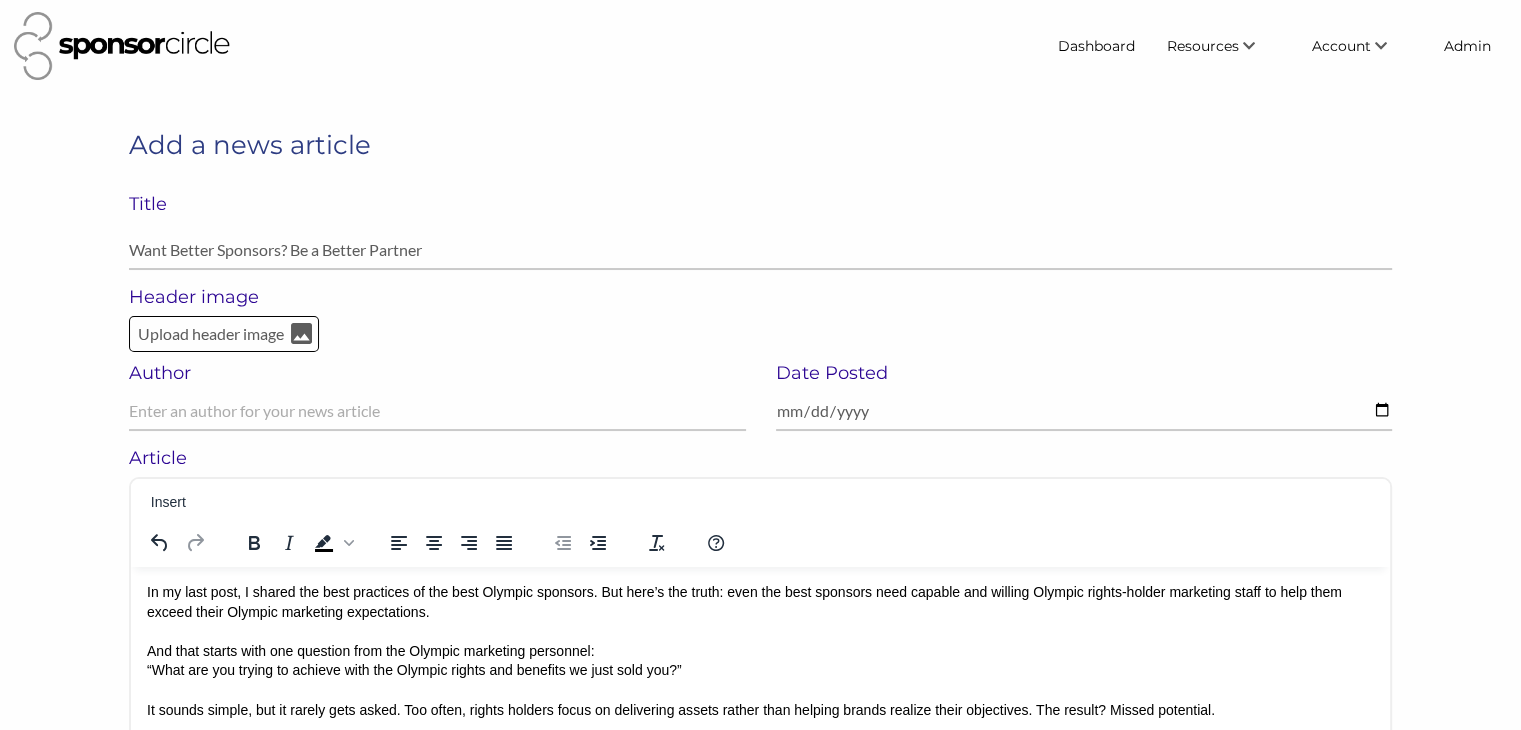 scroll, scrollTop: 0, scrollLeft: 0, axis: both 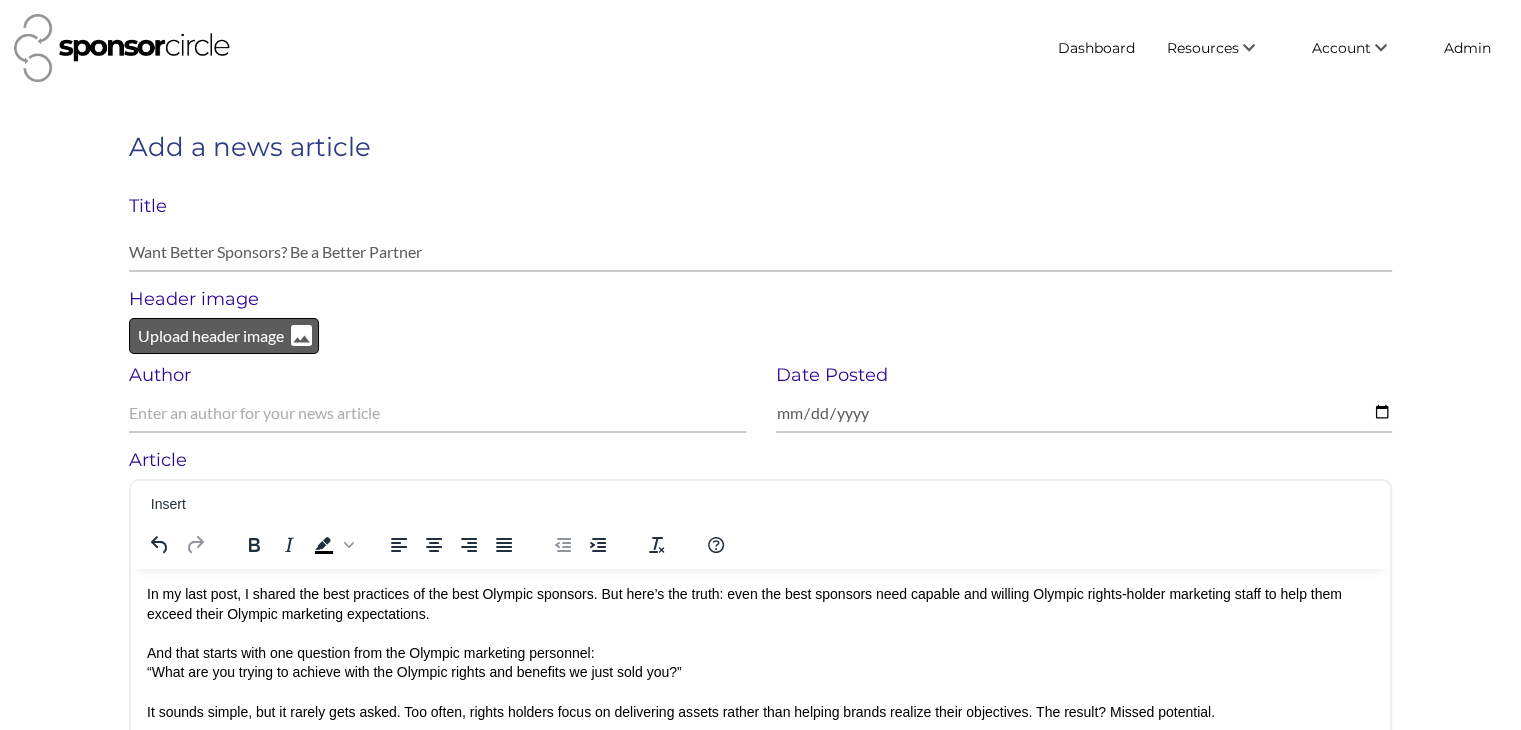 click on "Upload header image" at bounding box center [211, 336] 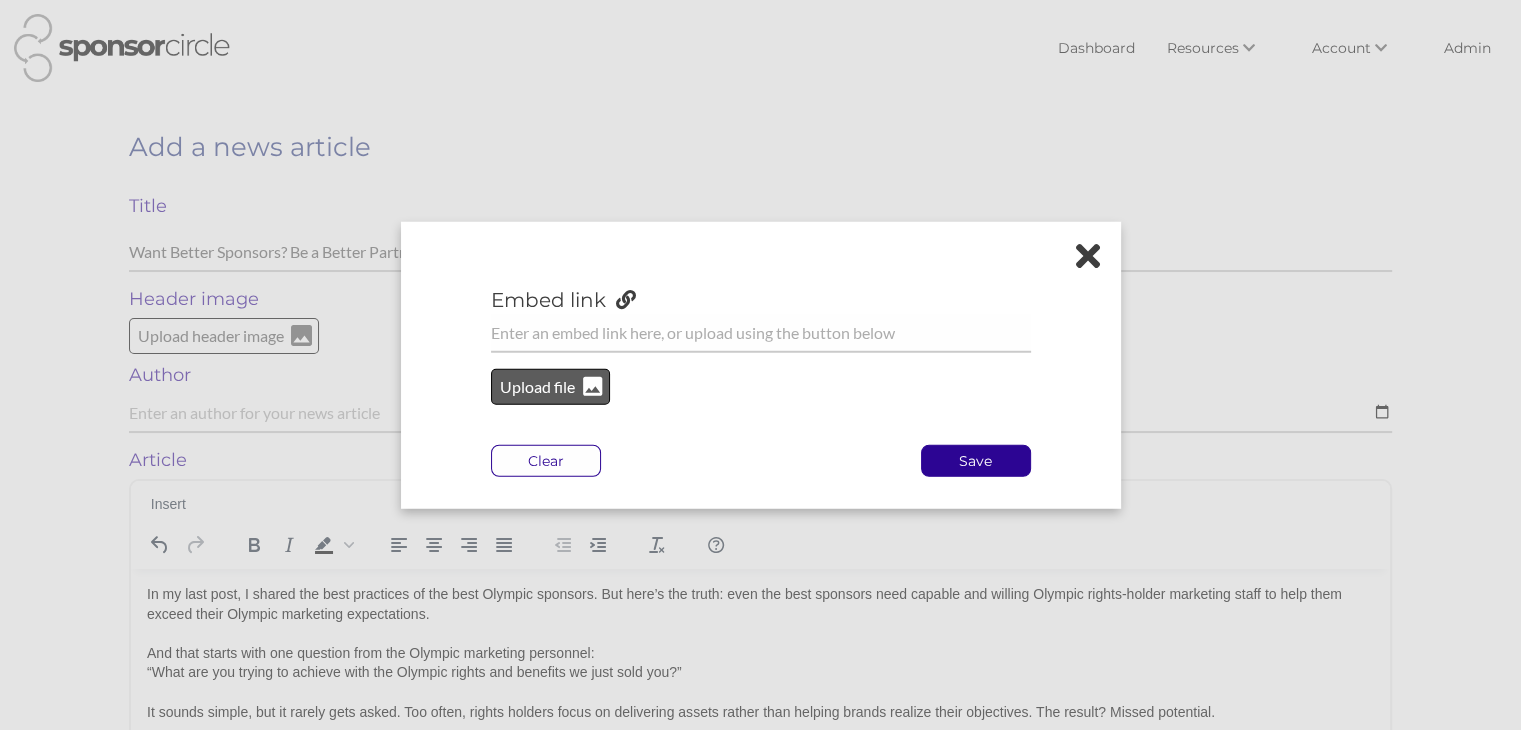 click on "Upload file" at bounding box center [538, 387] 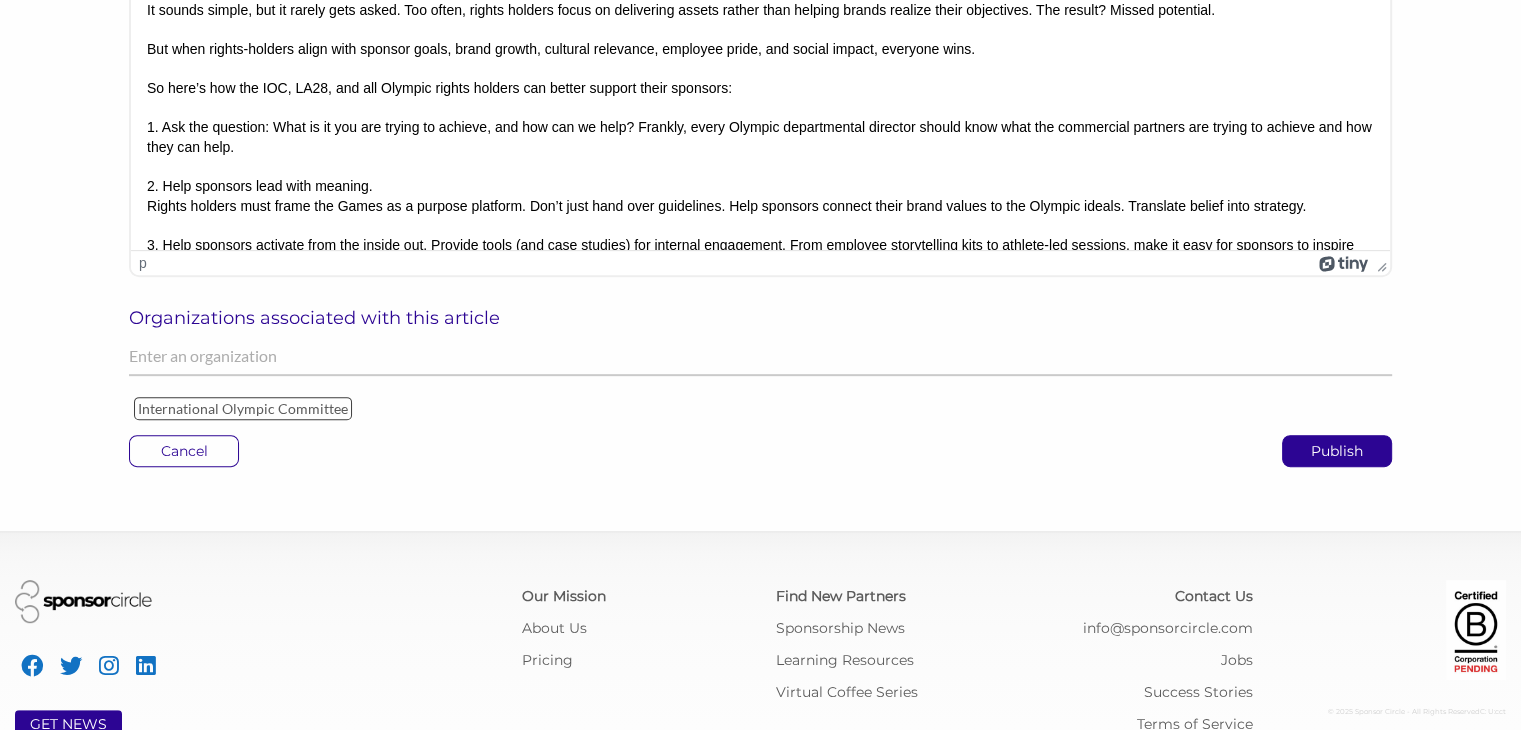 scroll, scrollTop: 842, scrollLeft: 0, axis: vertical 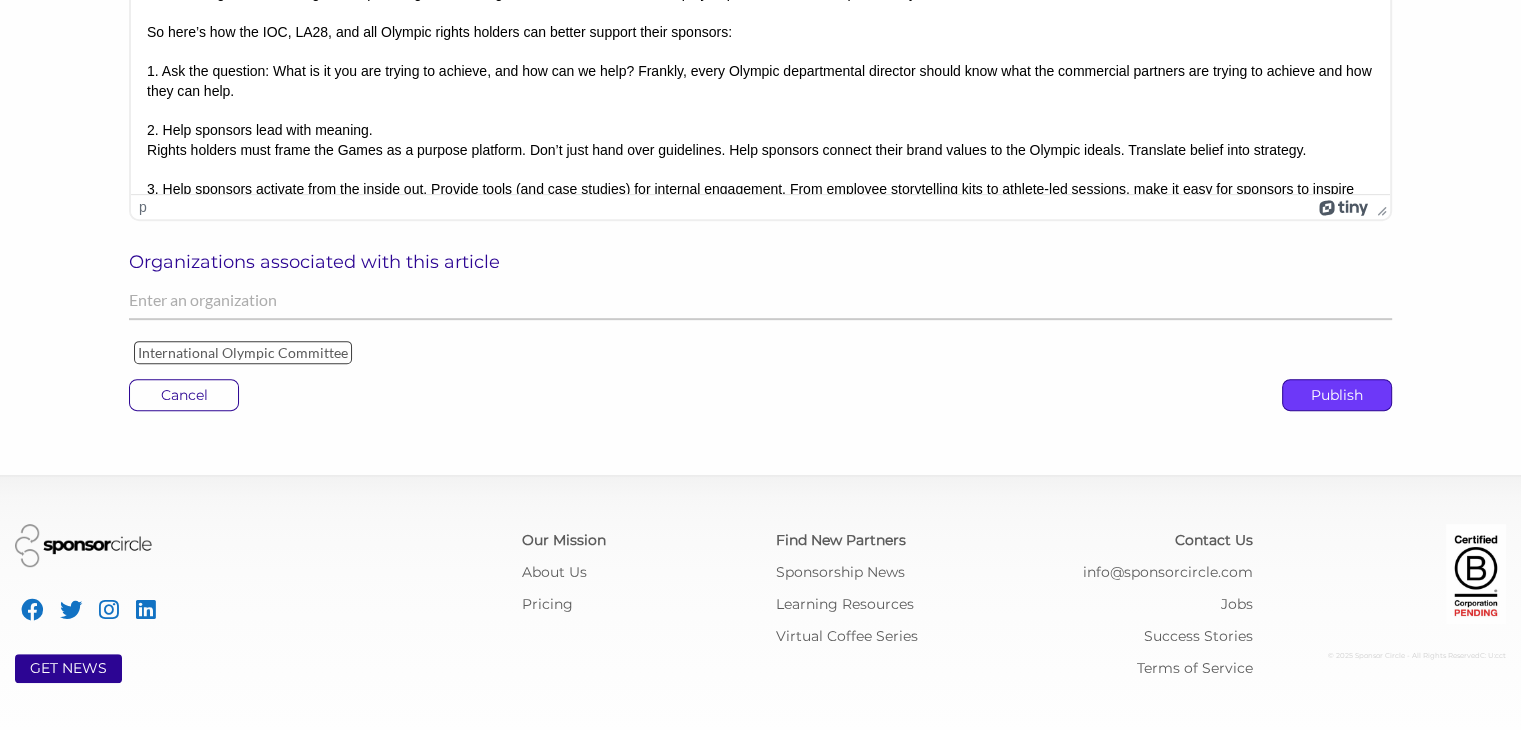 click on "Publish" 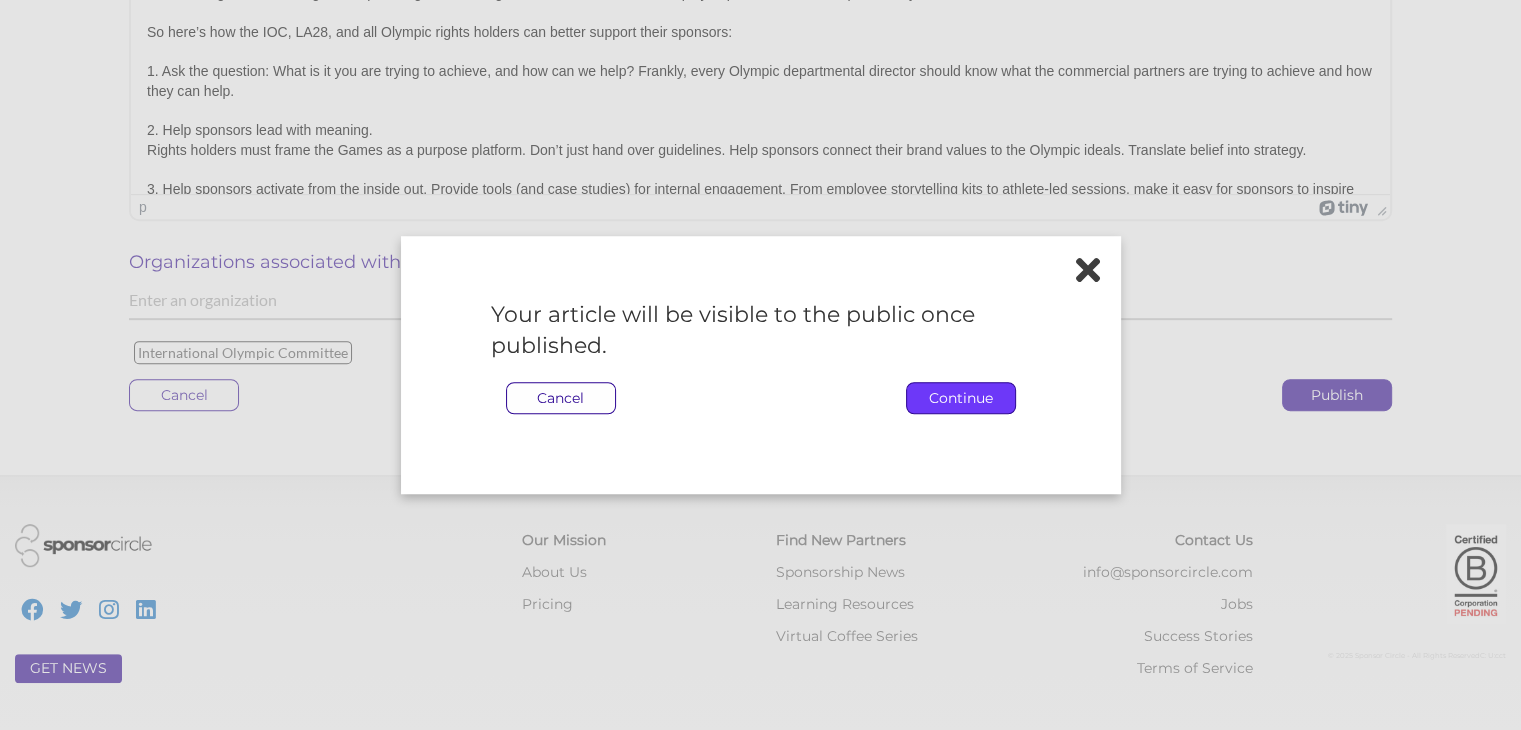 click on "Continue" at bounding box center [961, 398] 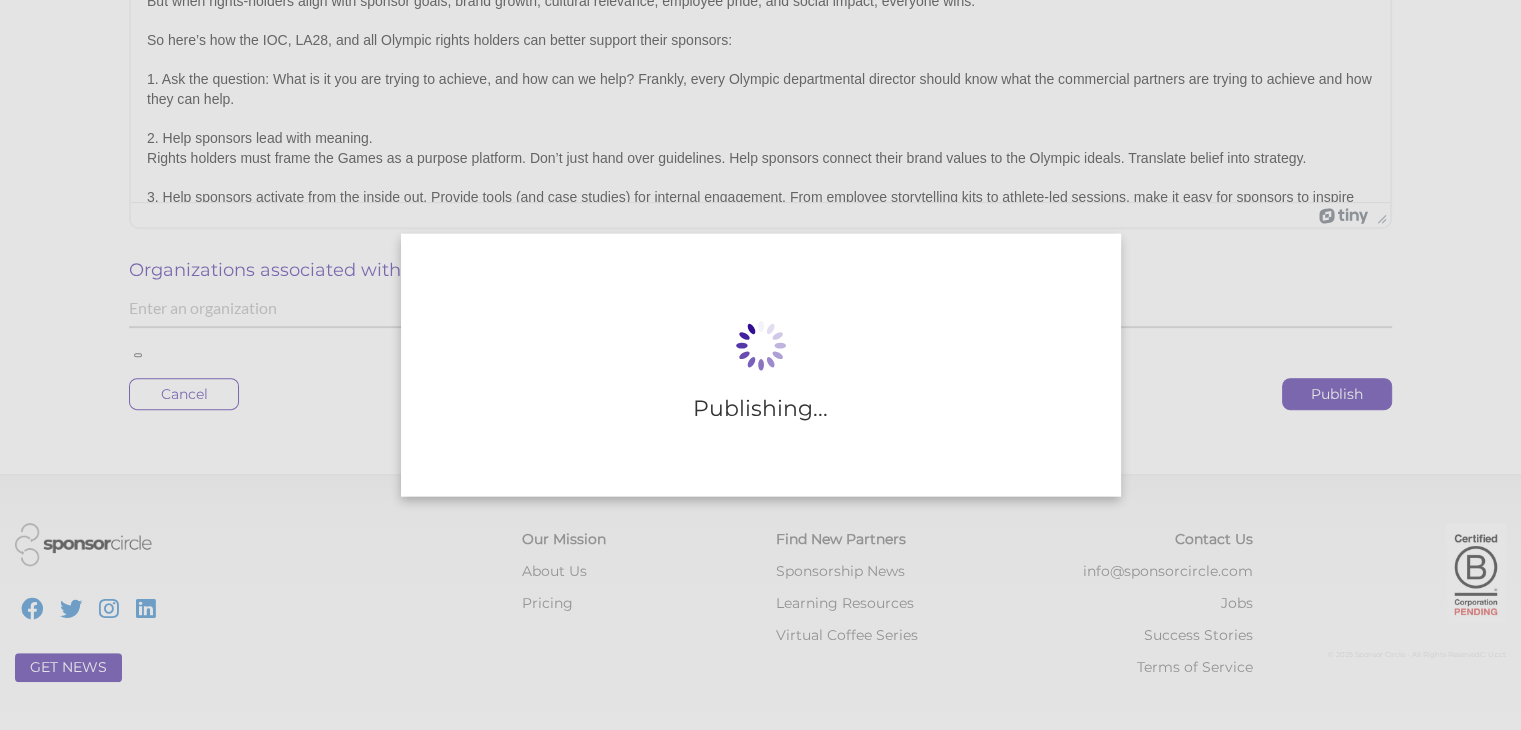 scroll, scrollTop: 833, scrollLeft: 0, axis: vertical 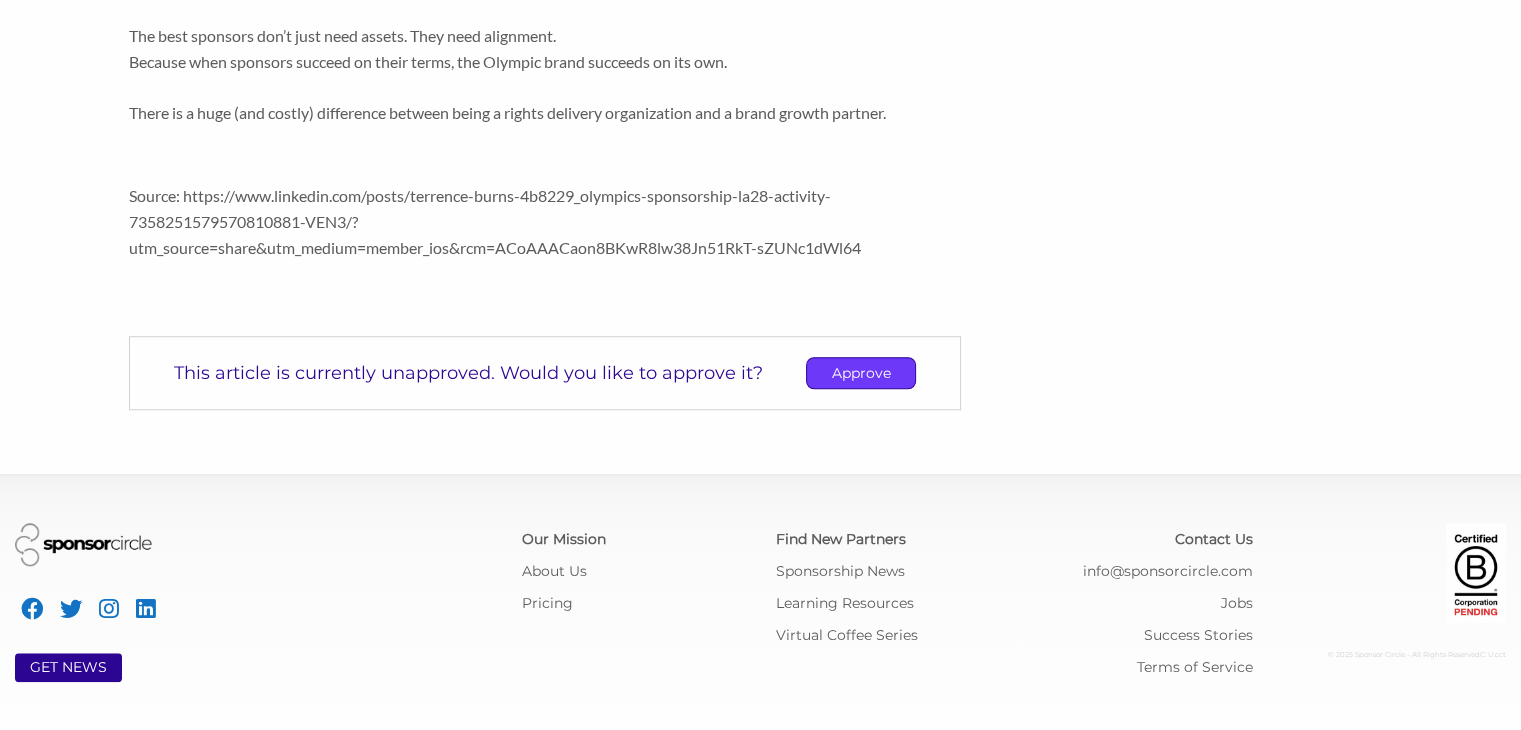 click on "Approve" at bounding box center [861, 373] 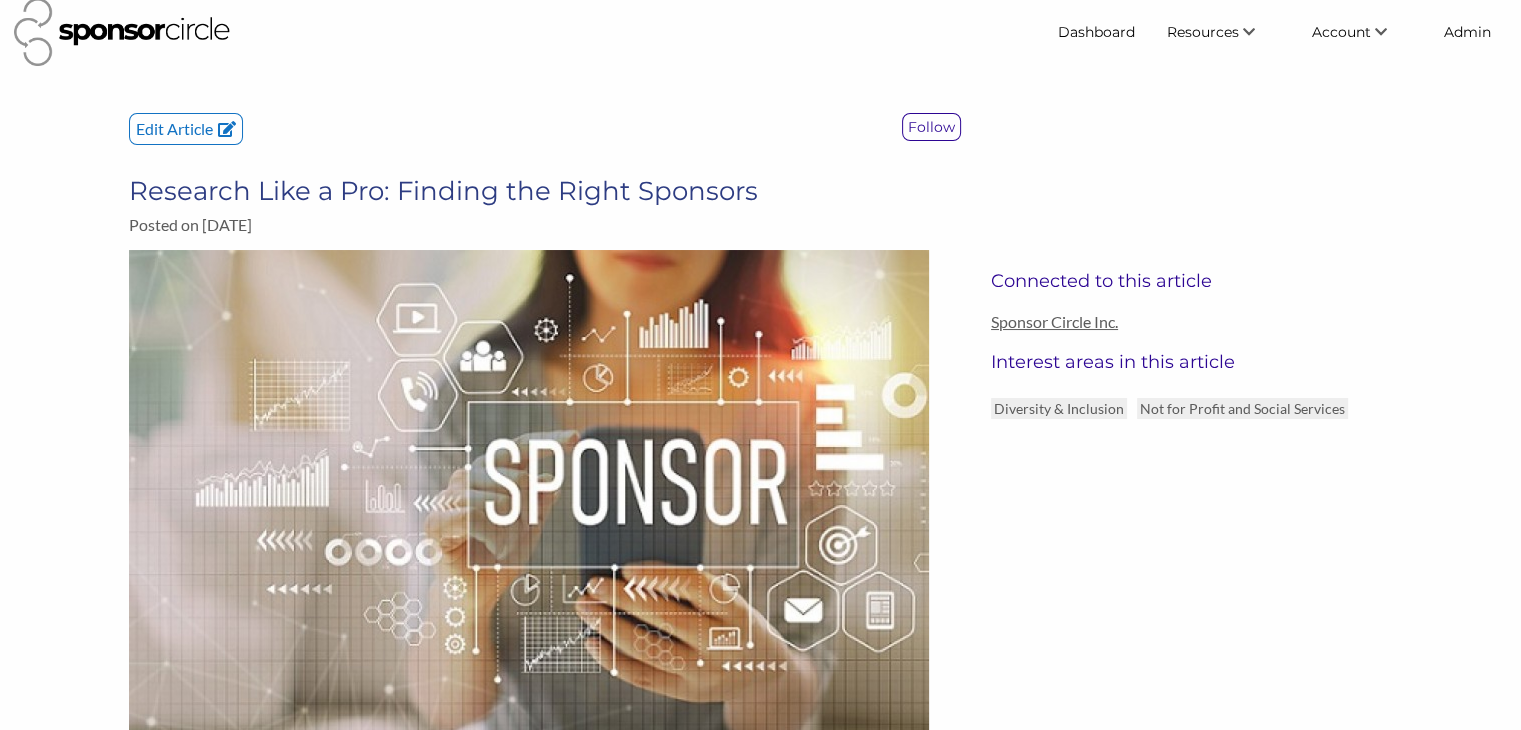 scroll, scrollTop: 0, scrollLeft: 0, axis: both 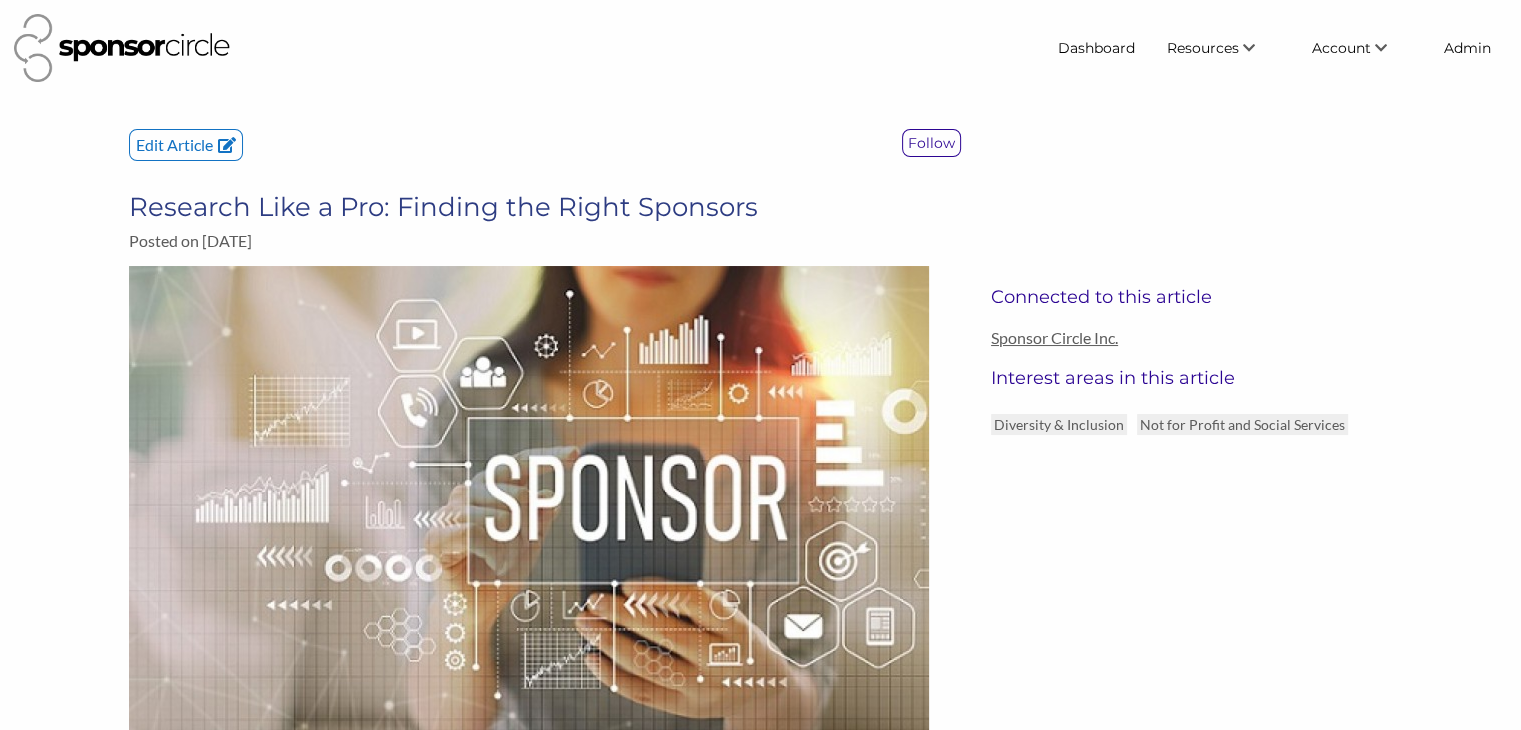 click on "Research Like a Pro: Finding the Right Sponsors" 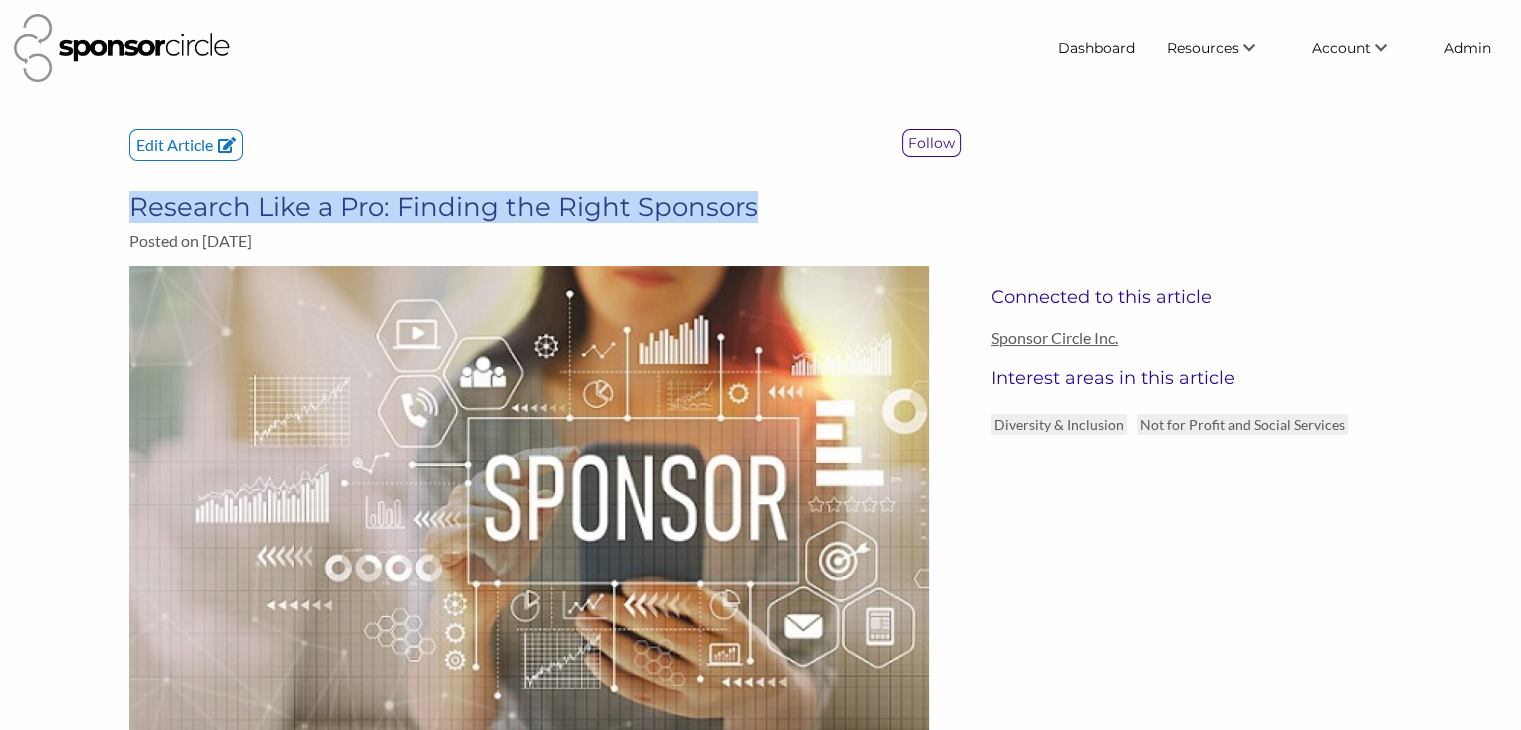 drag, startPoint x: 763, startPoint y: 214, endPoint x: 132, endPoint y: 194, distance: 631.3169 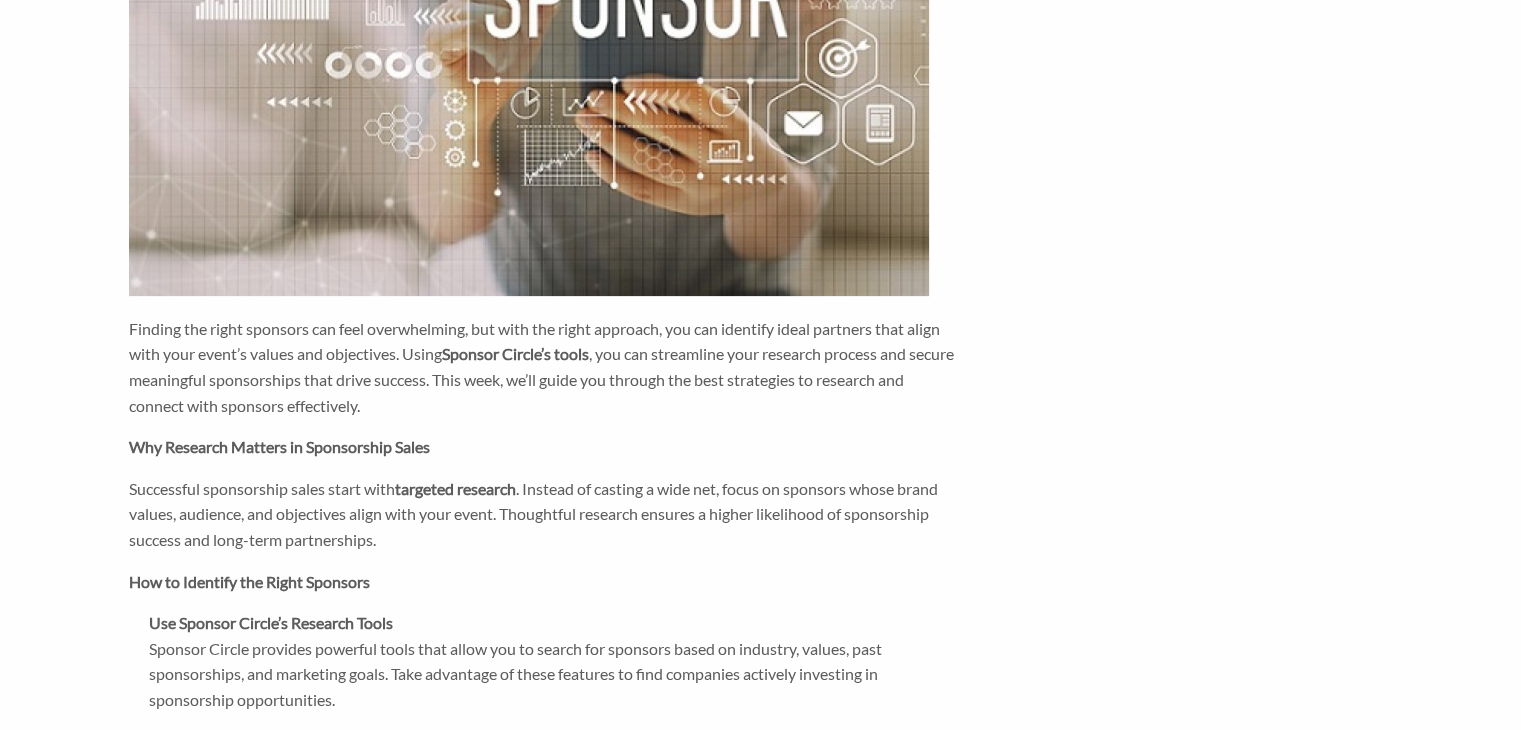scroll, scrollTop: 520, scrollLeft: 0, axis: vertical 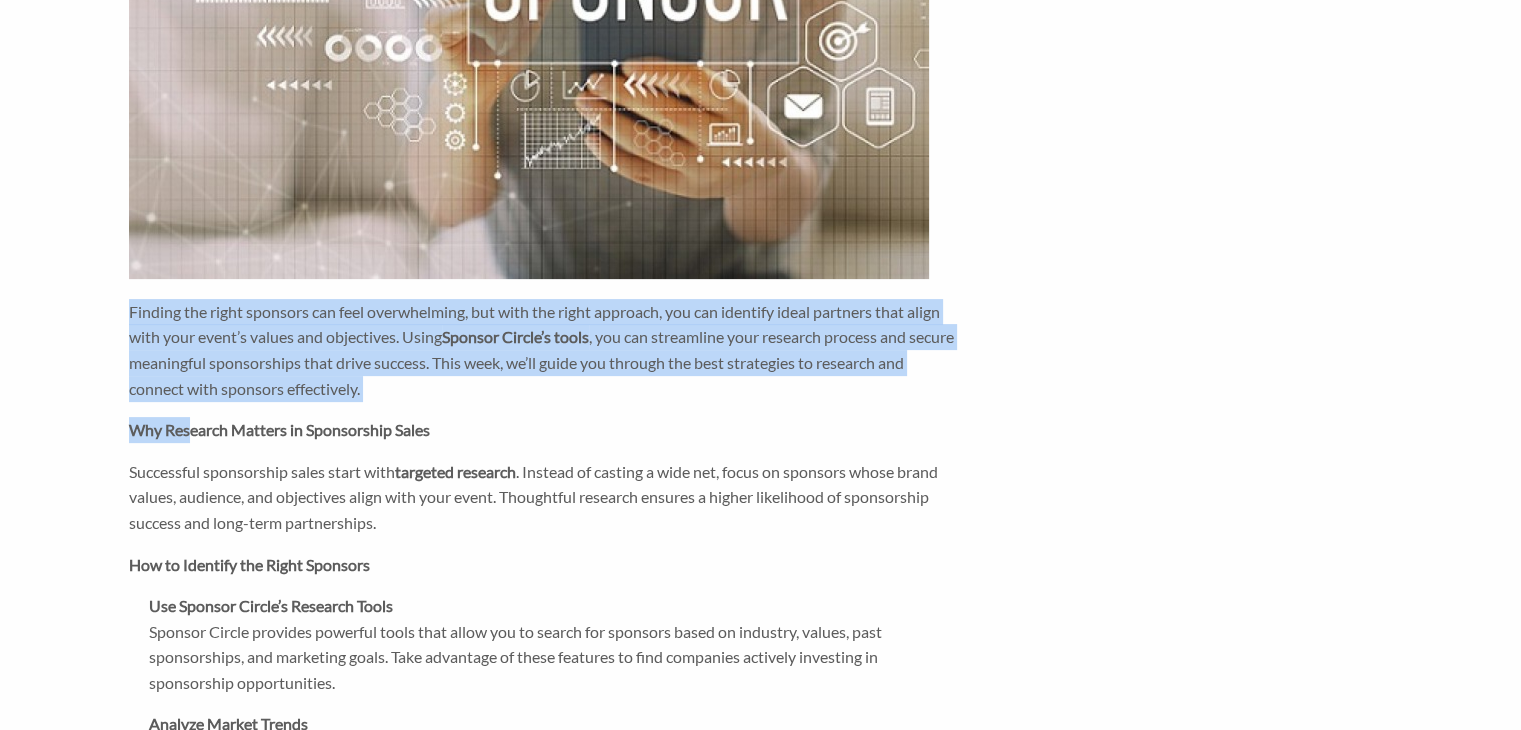 drag, startPoint x: 127, startPoint y: 309, endPoint x: 190, endPoint y: 419, distance: 126.76356 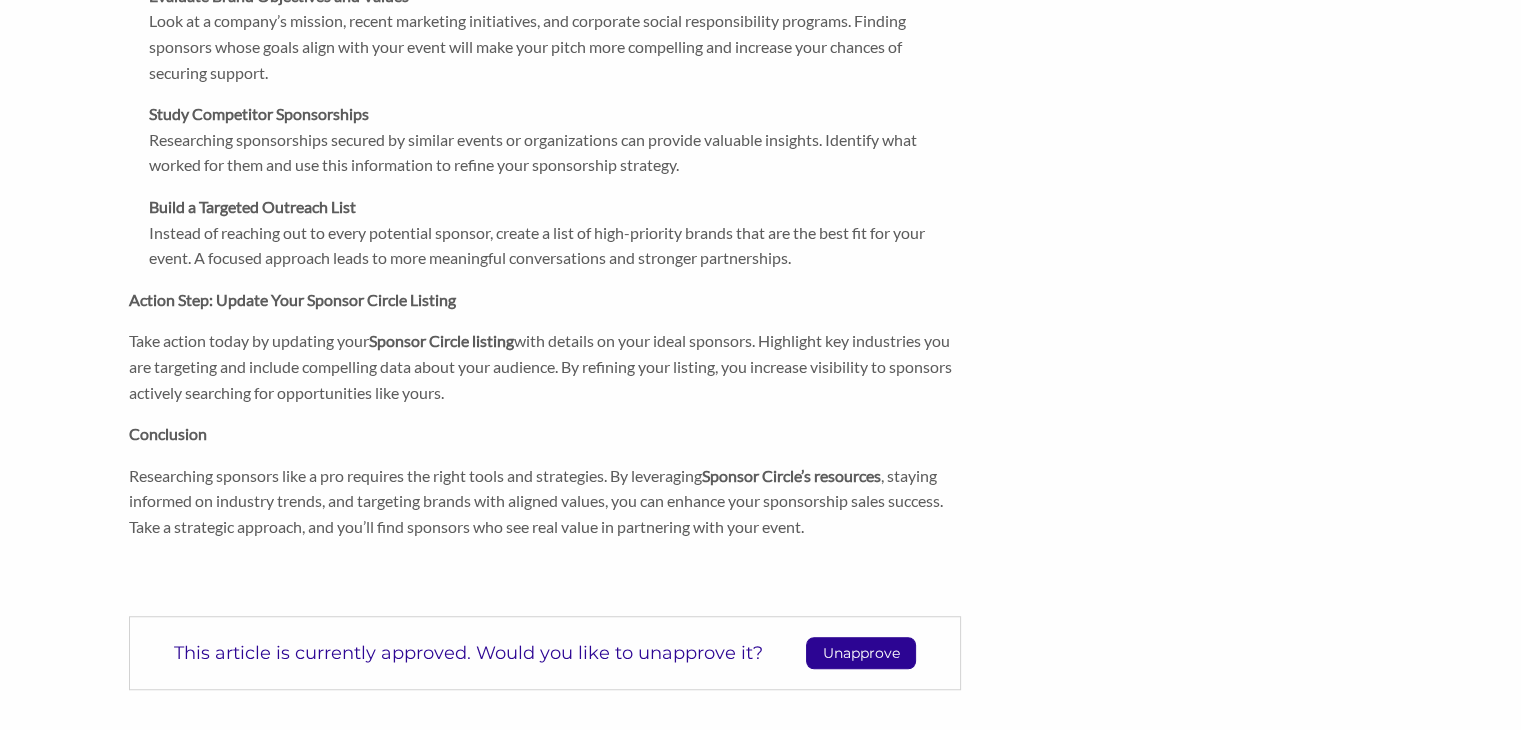 scroll, scrollTop: 1384, scrollLeft: 0, axis: vertical 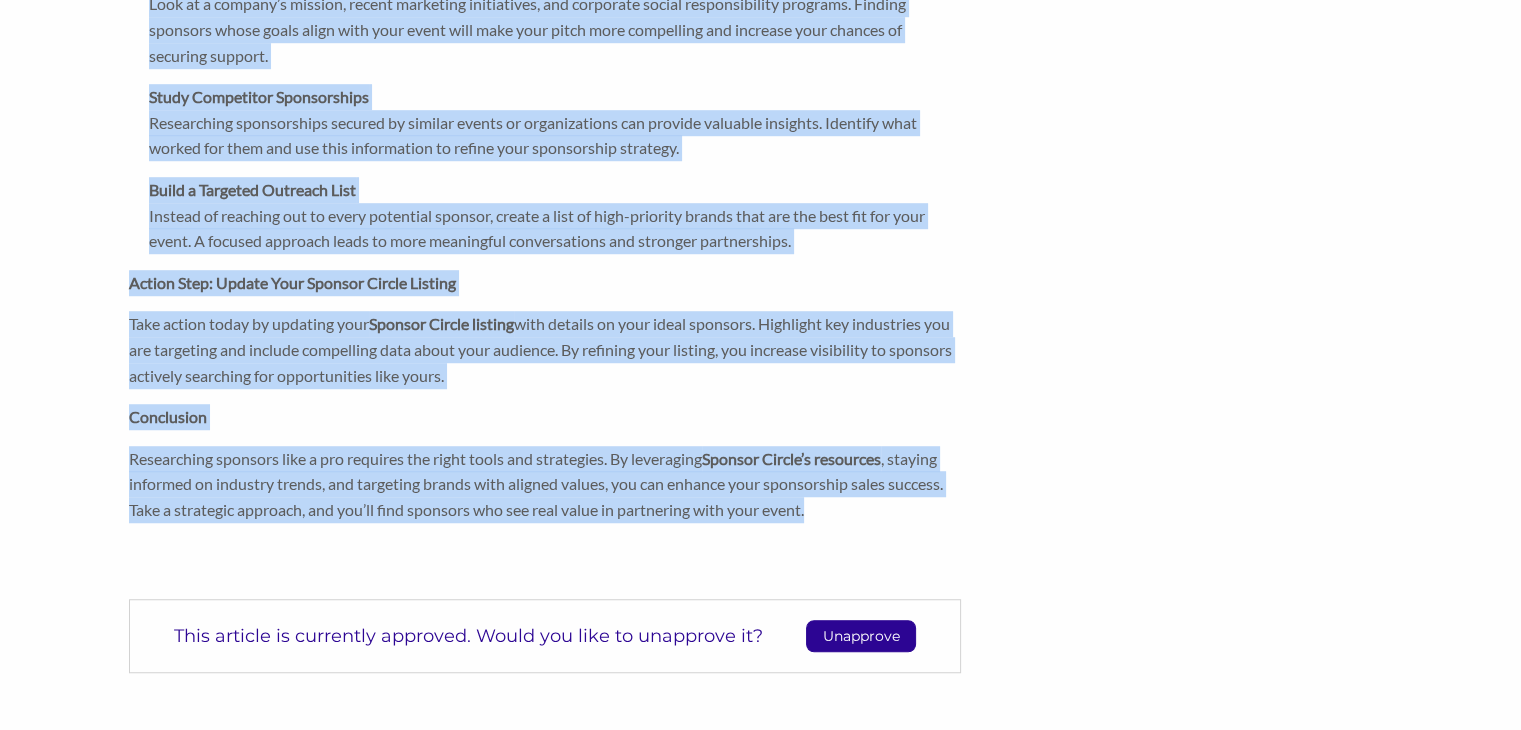 click on "Researching sponsors like a pro requires the right tools and strategies. By leveraging Sponsor Circle’s resources , staying informed on industry trends, and targeting brands with aligned values, you can enhance your sponsorship sales success. Take a strategic approach, and you’ll find sponsors who see real value in partnering with your event." 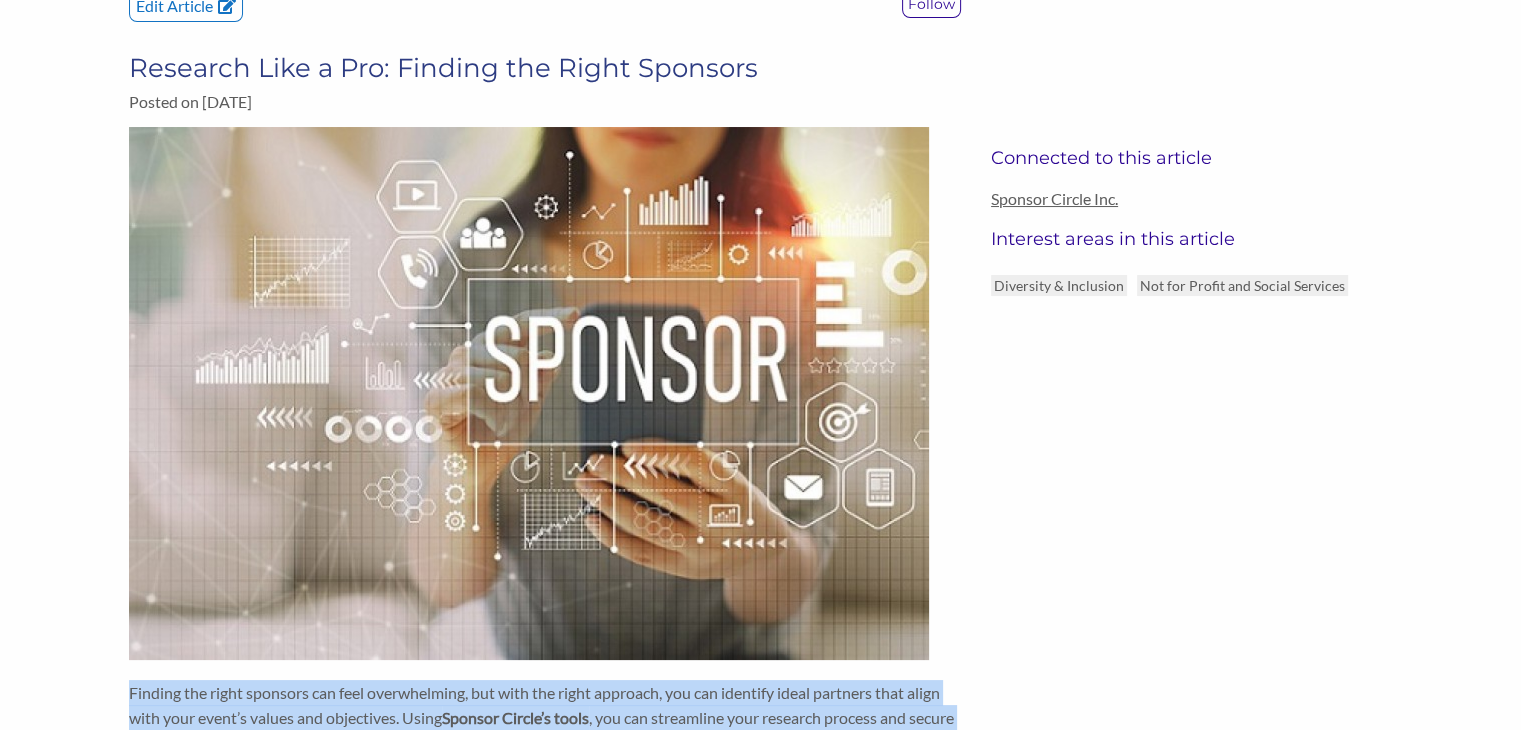 scroll, scrollTop: 132, scrollLeft: 0, axis: vertical 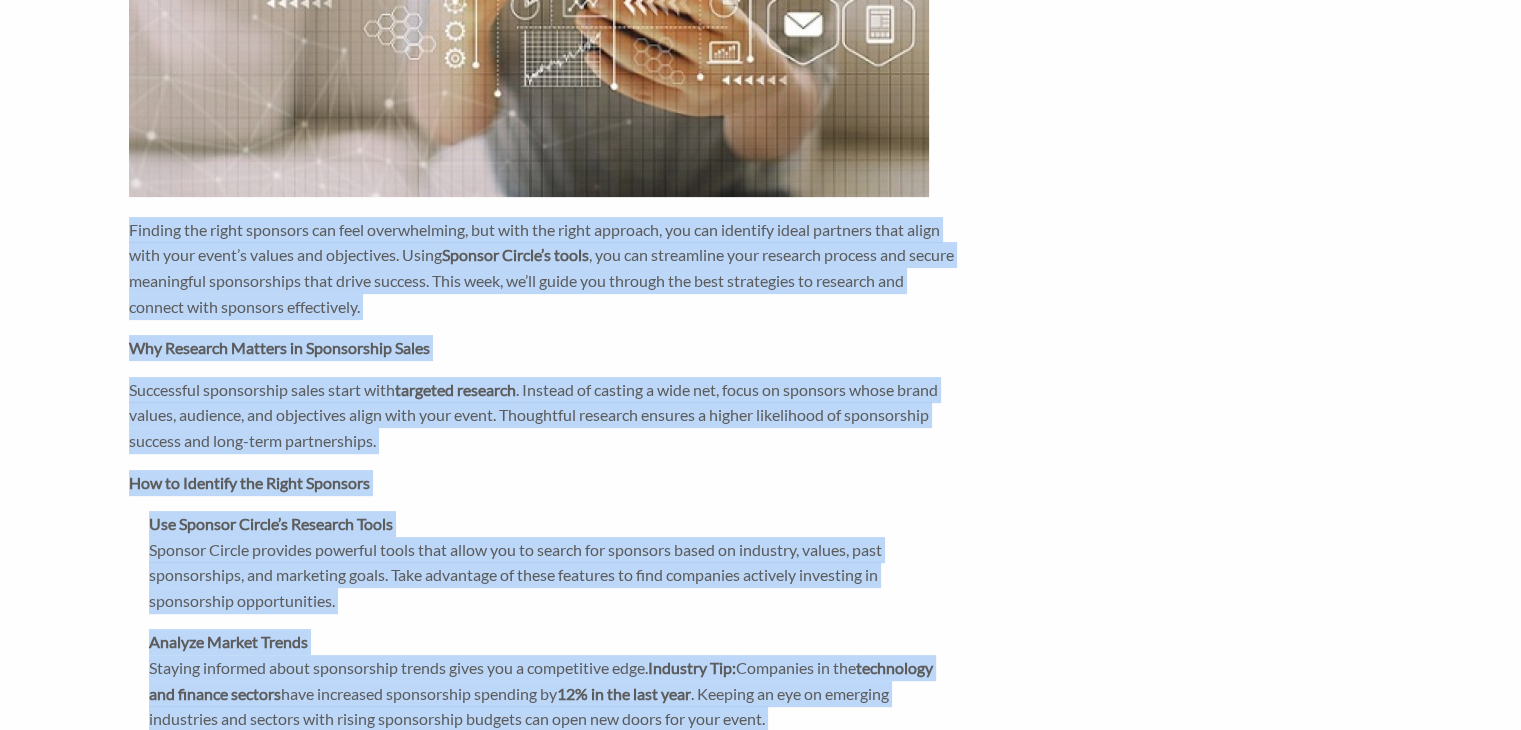 click on "Finding the right sponsors can feel overwhelming, but with the right approach, you can identify ideal partners that align with your event’s values and objectives. Using Sponsor Circle’s tools , you can streamline your research process and secure meaningful sponsorships that drive success. This week, we’ll guide you through the best strategies to research and connect with sponsors effectively.
Why Research Matters in Sponsorship Sales
Successful sponsorship sales start with targeted research . Instead of casting a wide net, focus on sponsors whose brand values, audience, and objectives align with your event. Thoughtful research ensures a higher likelihood of sponsorship success and long-term partnerships.
How to Identify the Right Sponsors
Use Sponsor Circle’s Research Tools
Analyze Market Trends Staying informed about sponsorship trends gives you a competitive edge. Industry Tip: Companies in the technology and finance sectors have increased sponsorship spending by" 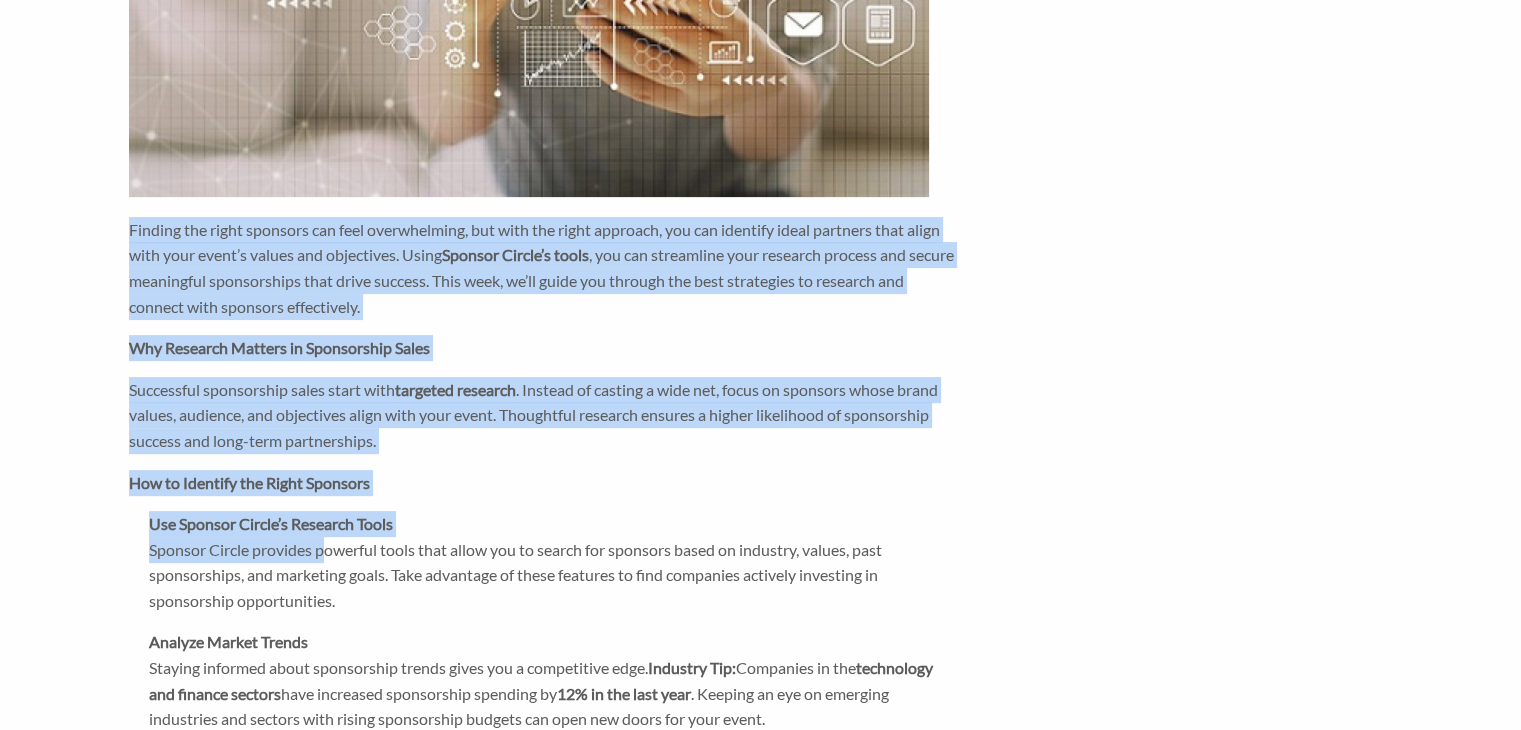 drag, startPoint x: 127, startPoint y: 229, endPoint x: 328, endPoint y: 542, distance: 371.98117 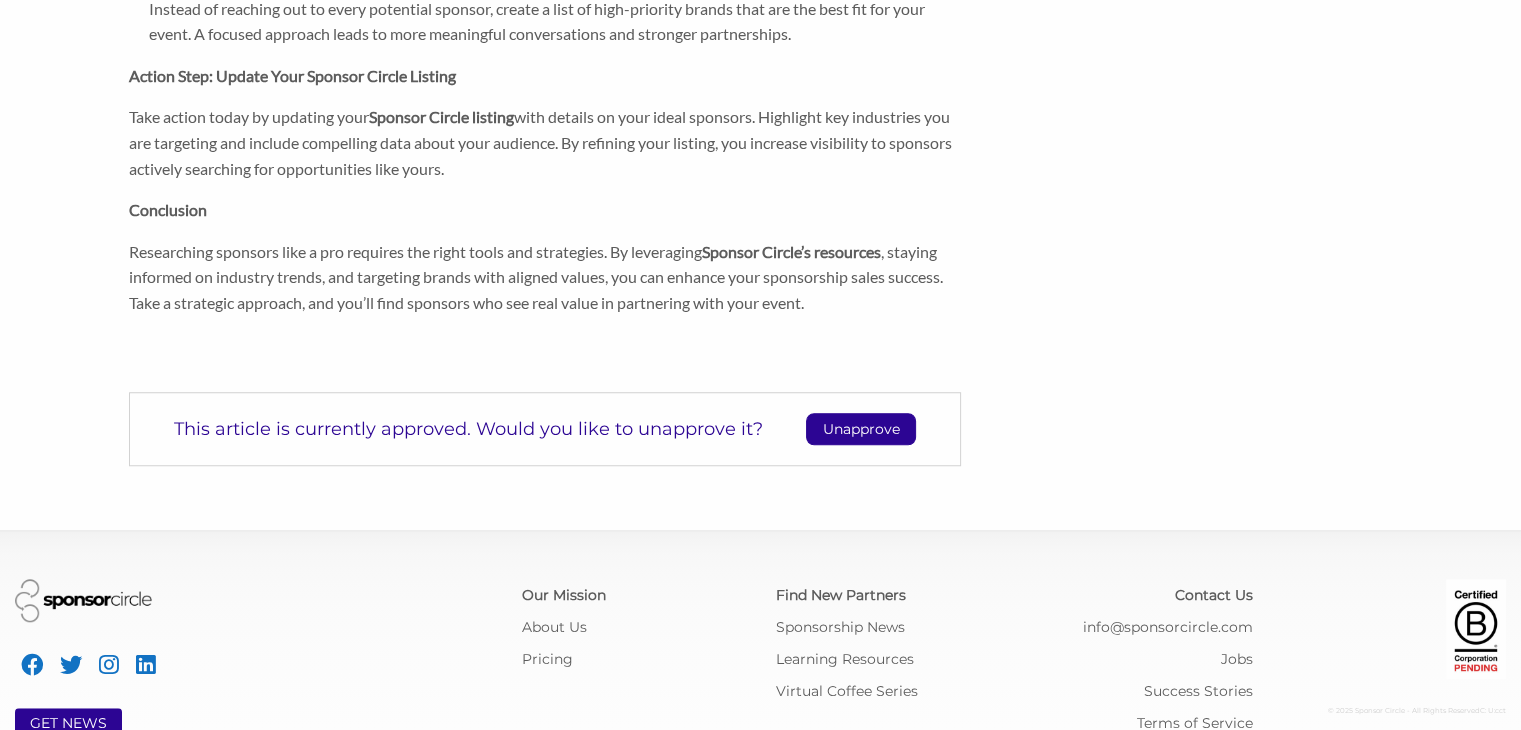 scroll, scrollTop: 1645, scrollLeft: 0, axis: vertical 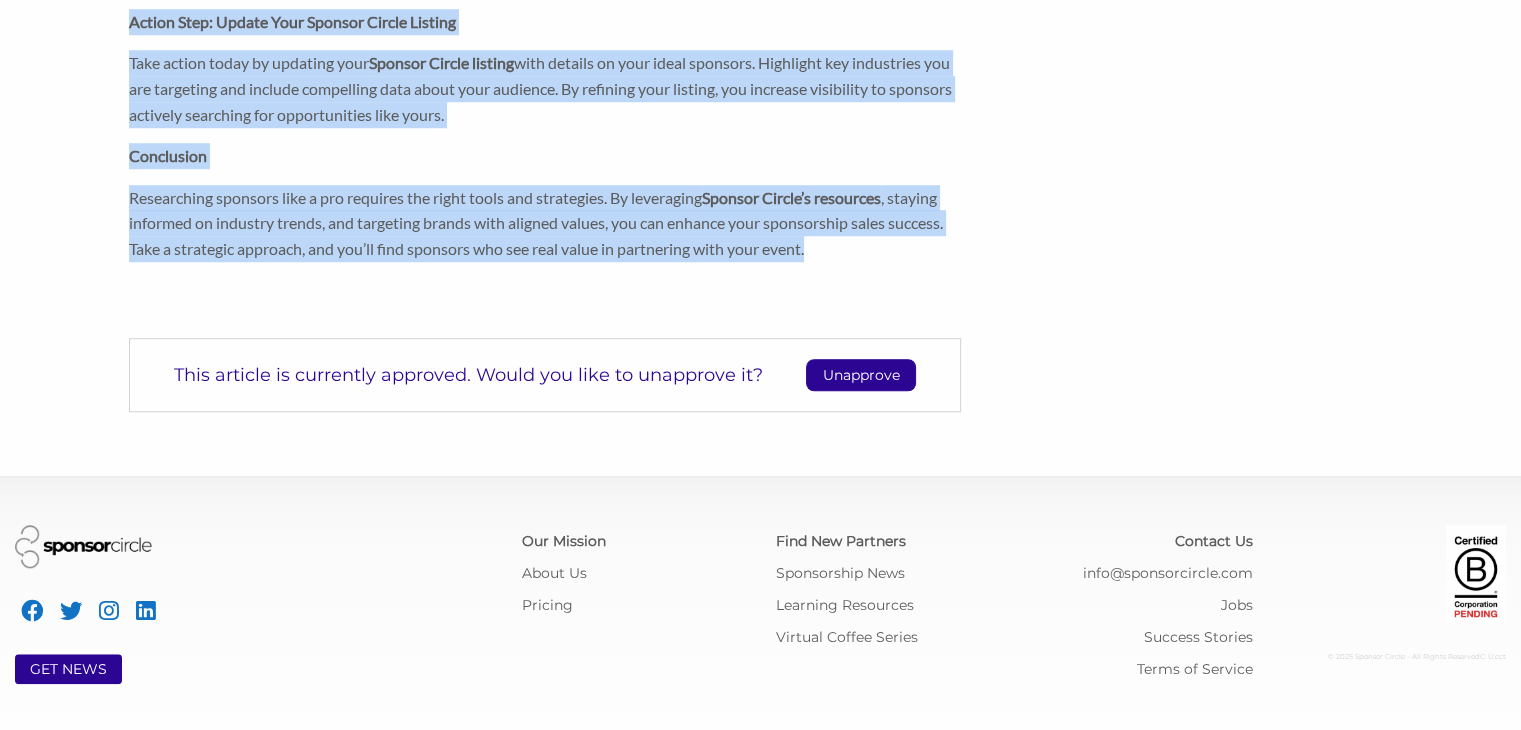 click on "Researching sponsors like a pro requires the right tools and strategies. By leveraging Sponsor Circle’s resources , staying informed on industry trends, and targeting brands with aligned values, you can enhance your sponsorship sales success. Take a strategic approach, and you’ll find sponsors who see real value in partnering with your event." 